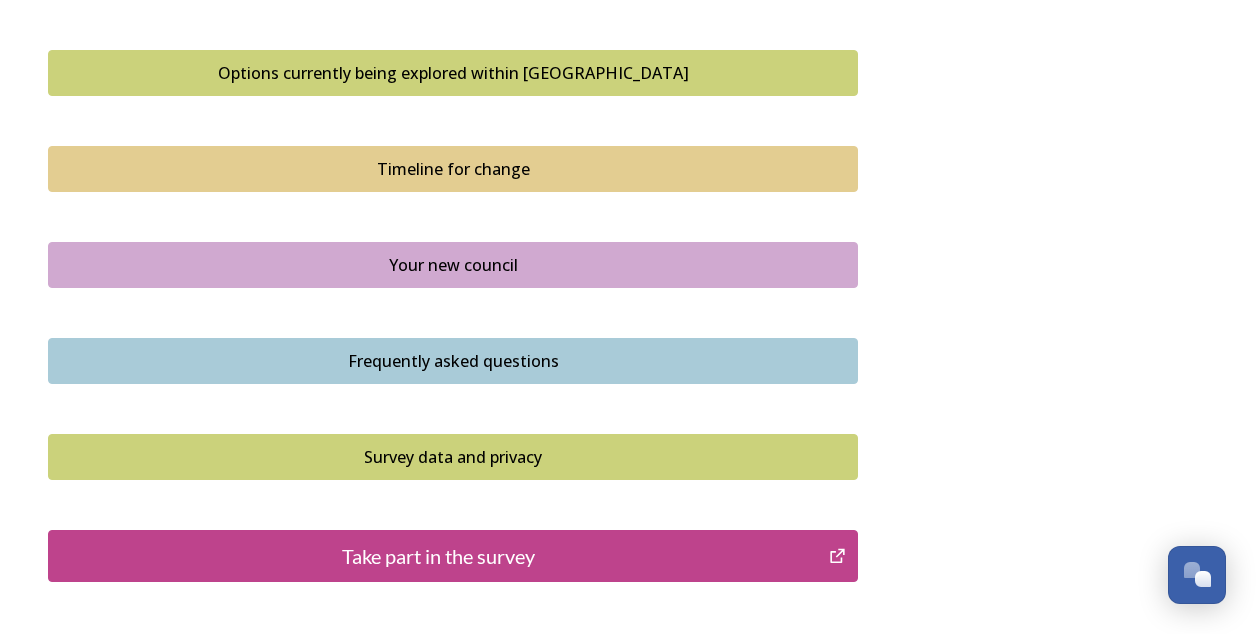 scroll, scrollTop: 1315, scrollLeft: 0, axis: vertical 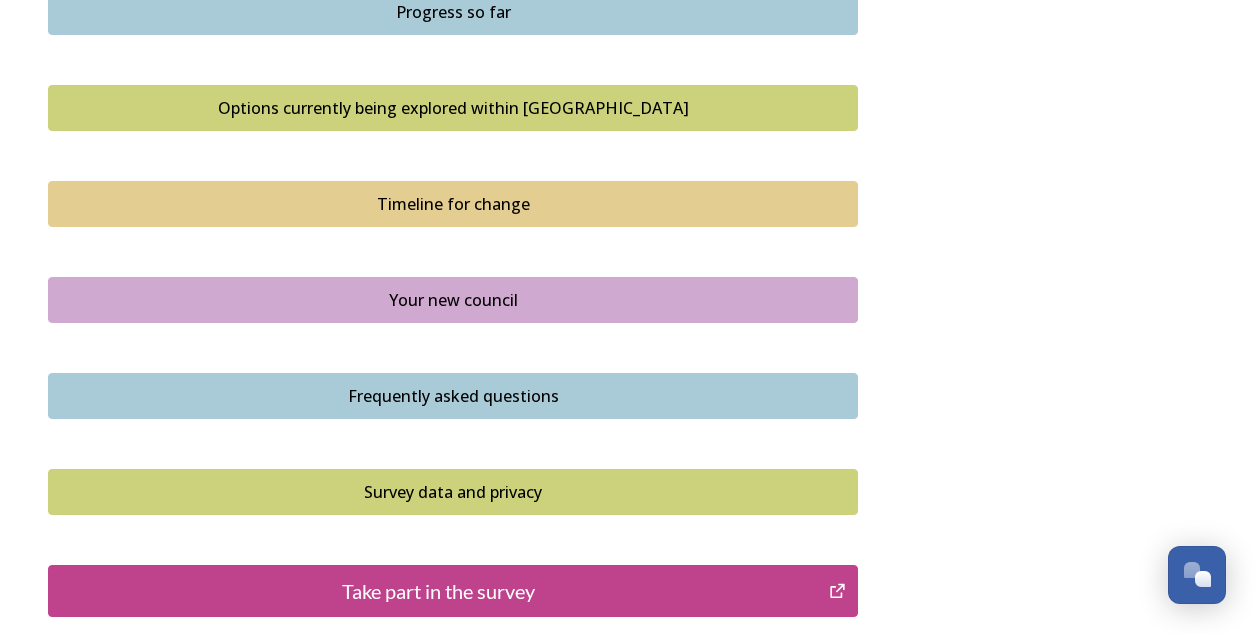 click on "Options currently being explored within West Sussex" at bounding box center [453, 108] 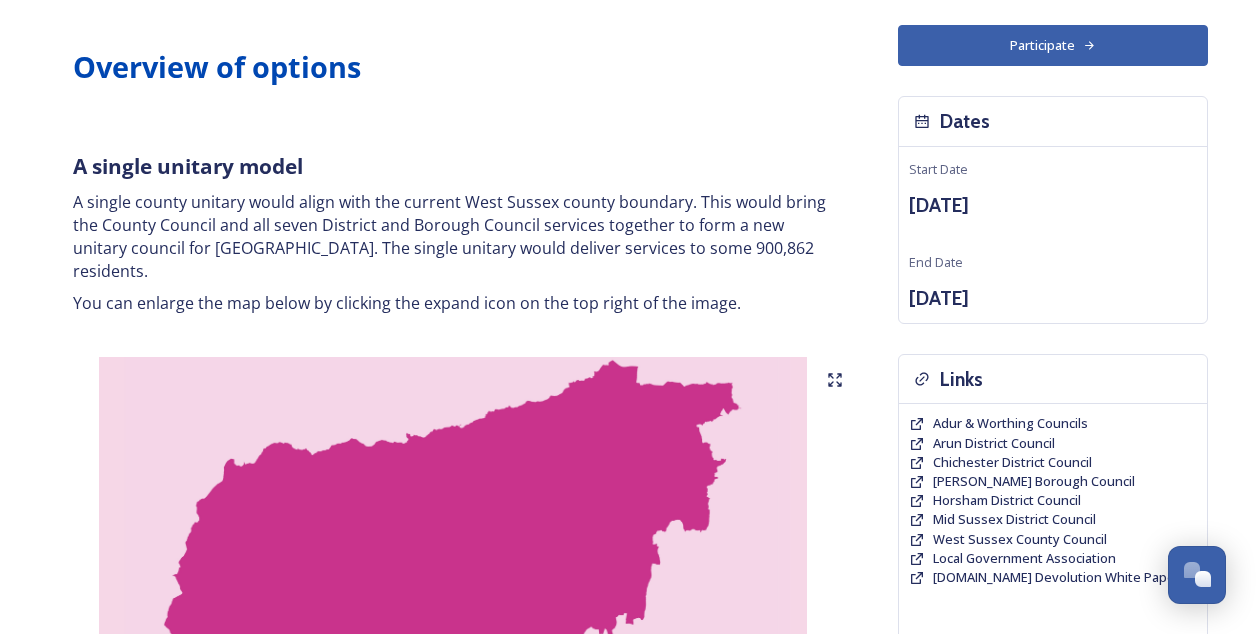 scroll, scrollTop: 3, scrollLeft: 0, axis: vertical 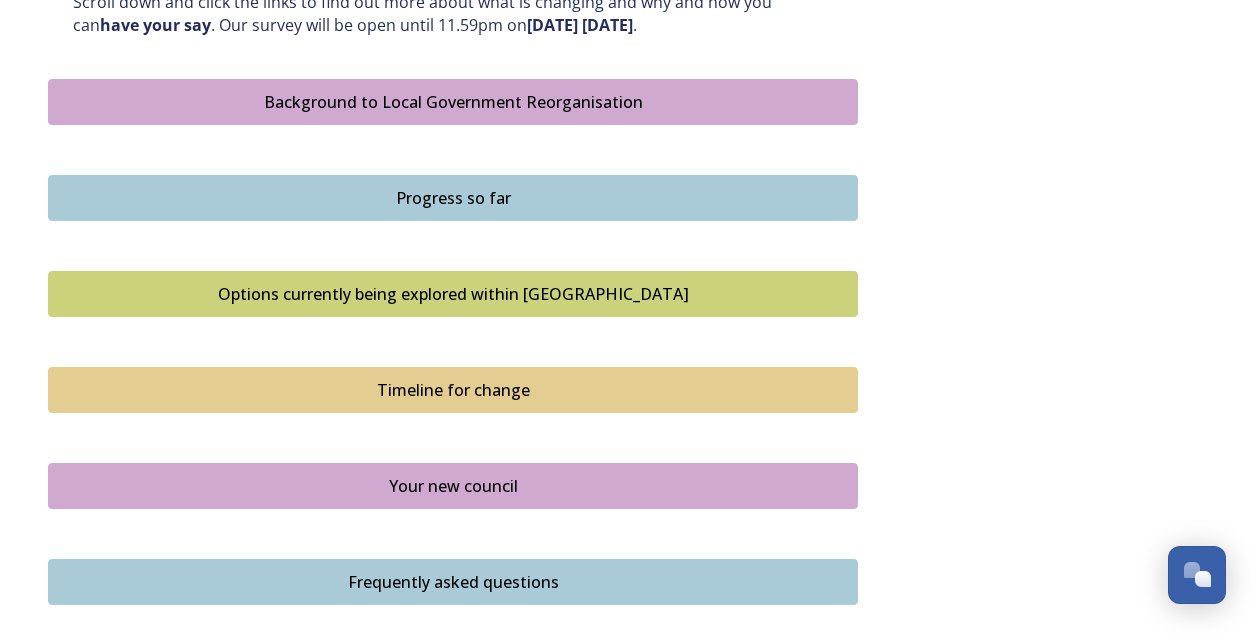 click on "Progress so far" at bounding box center (453, 198) 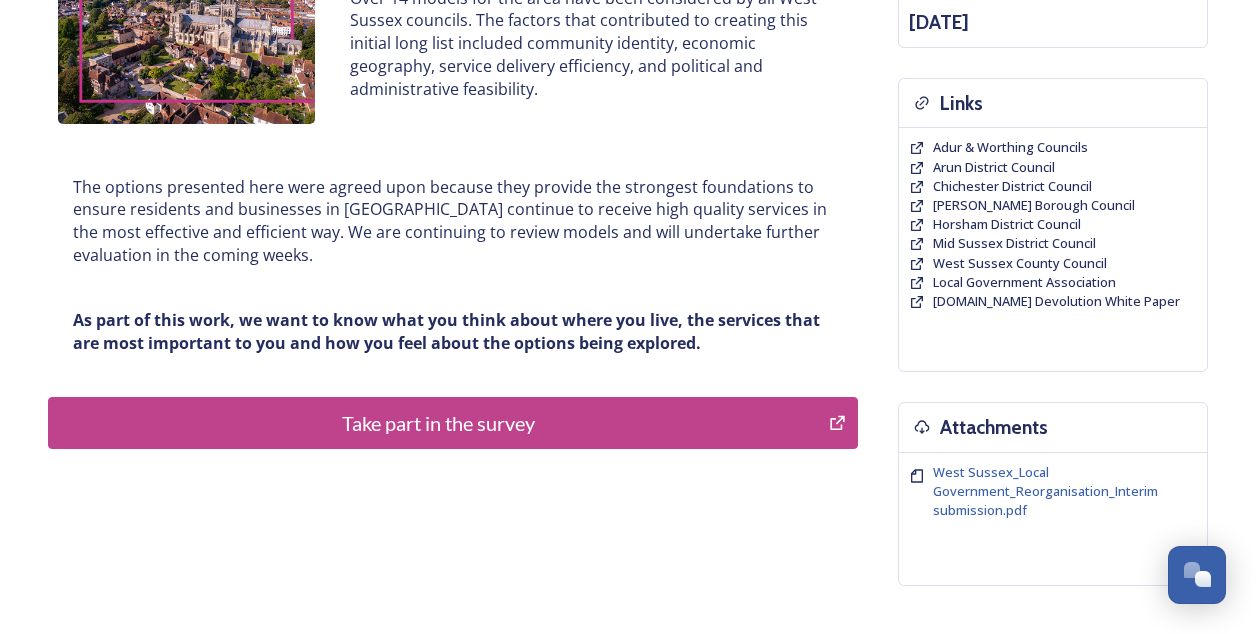 scroll, scrollTop: 407, scrollLeft: 0, axis: vertical 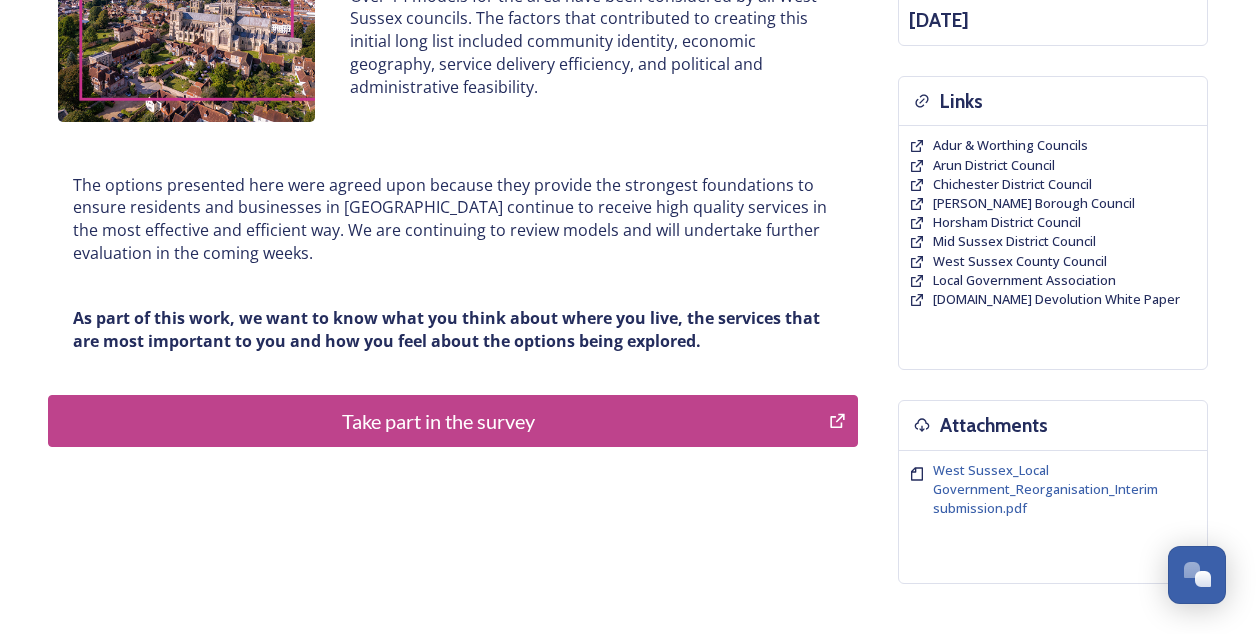click on "Take part in the survey" at bounding box center [438, 421] 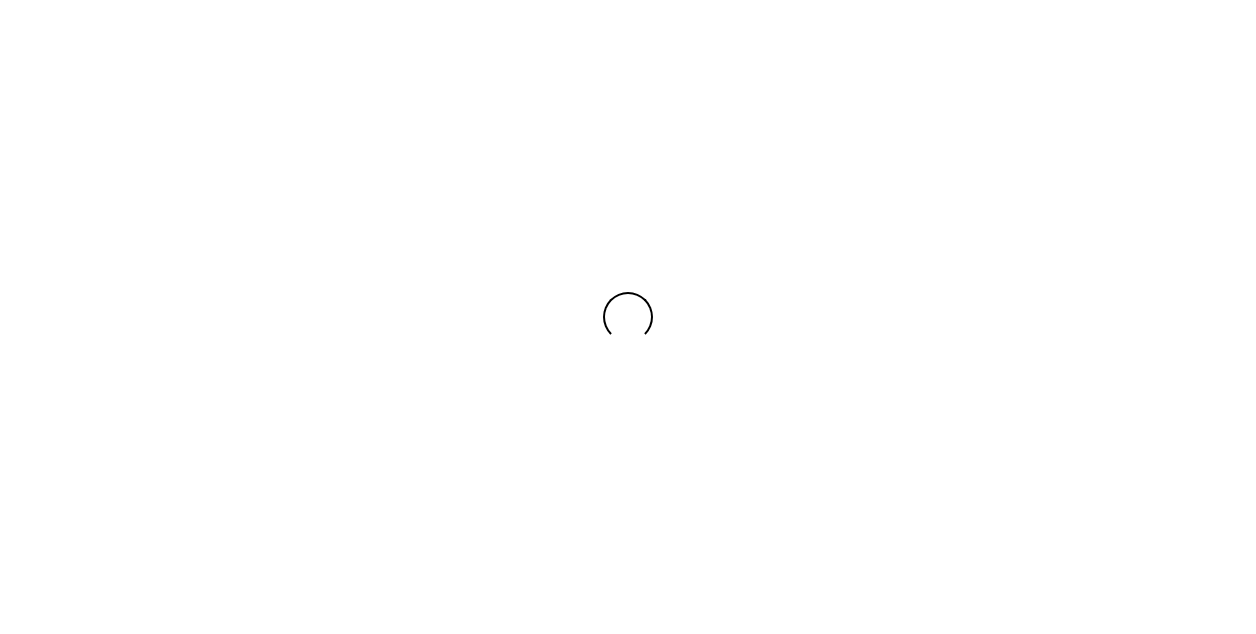 scroll, scrollTop: 0, scrollLeft: 0, axis: both 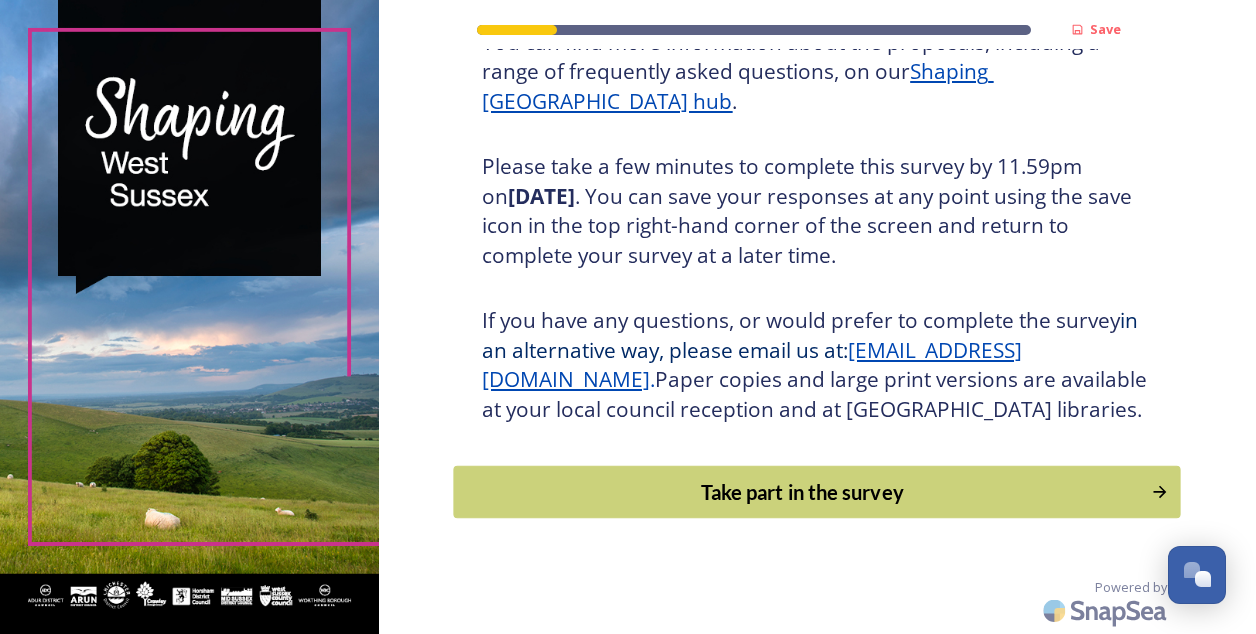 click on "Take part in the survey" at bounding box center (803, 492) 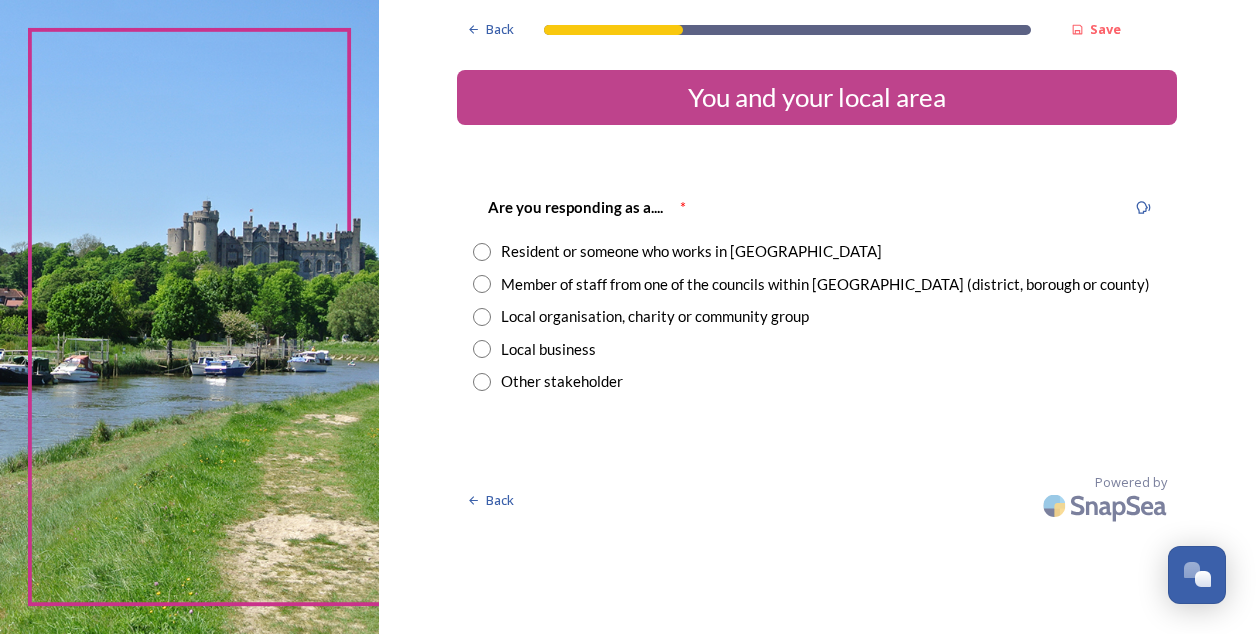 scroll, scrollTop: 0, scrollLeft: 0, axis: both 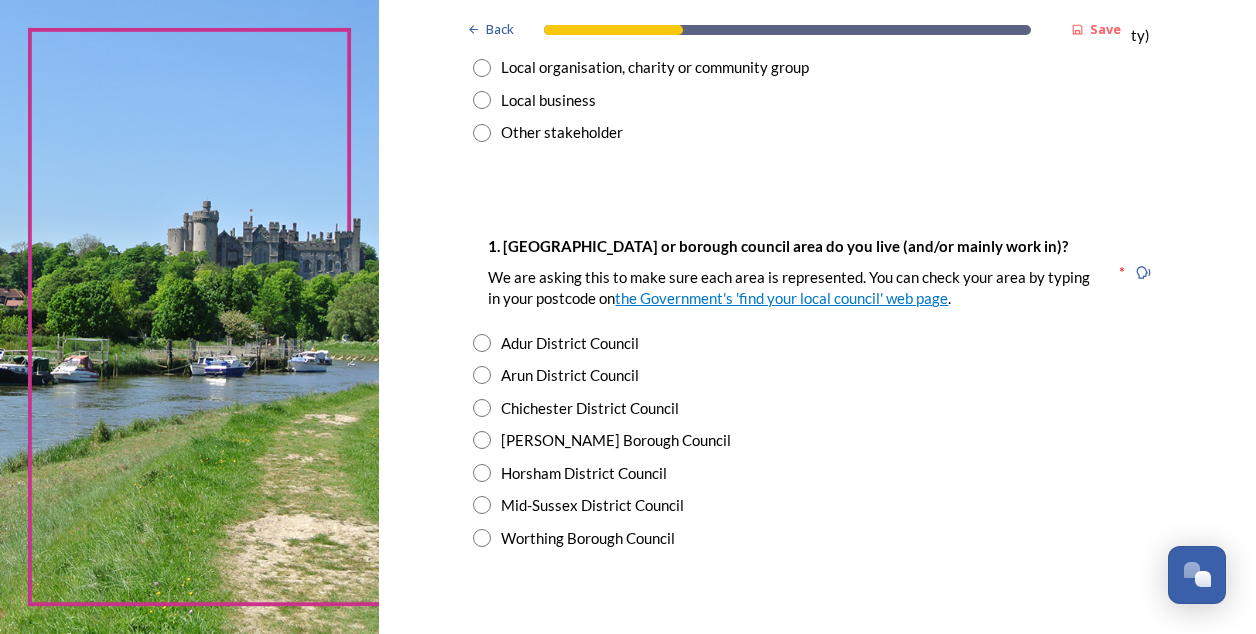 click at bounding box center [482, 408] 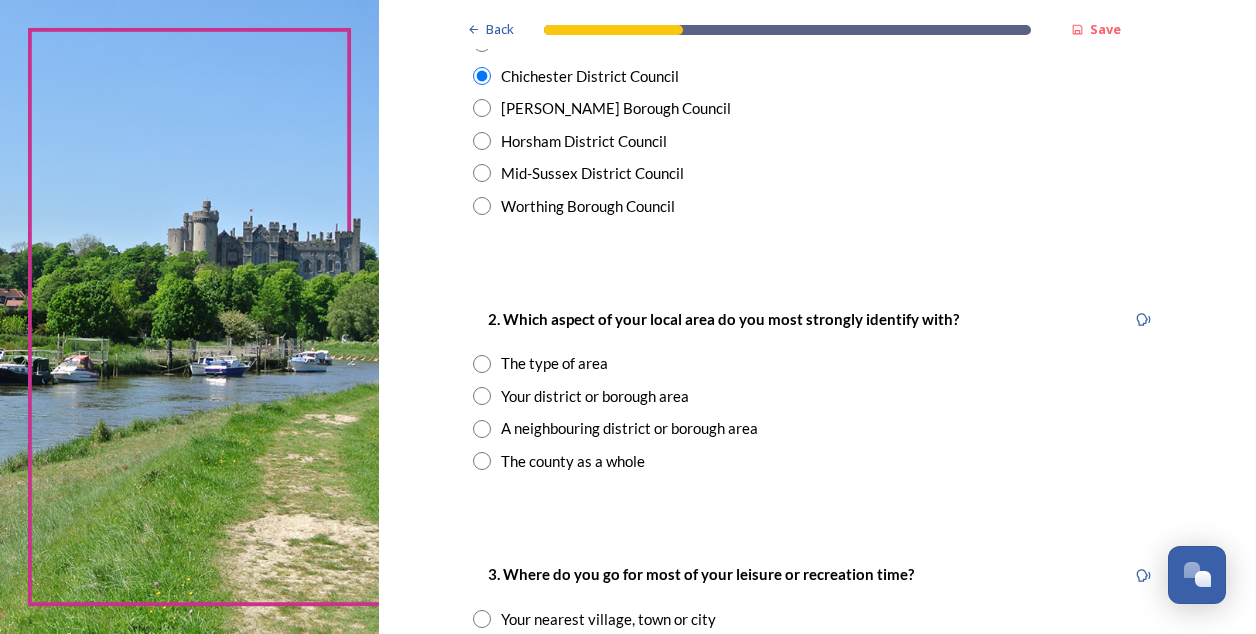 scroll, scrollTop: 585, scrollLeft: 0, axis: vertical 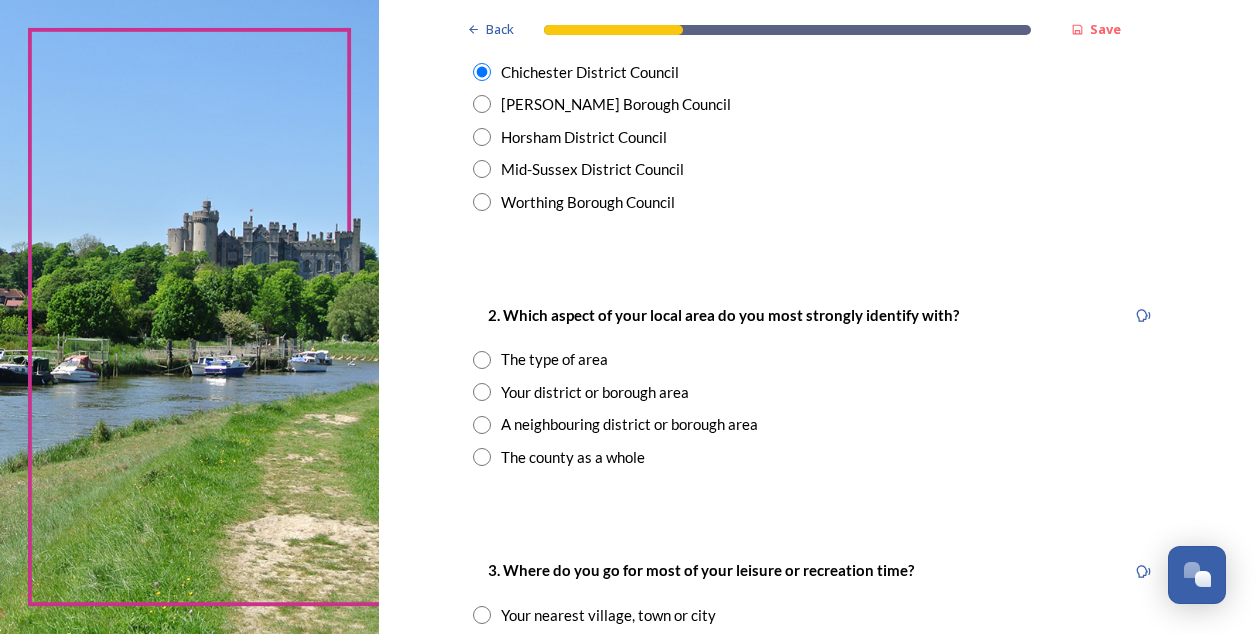 click at bounding box center [482, 360] 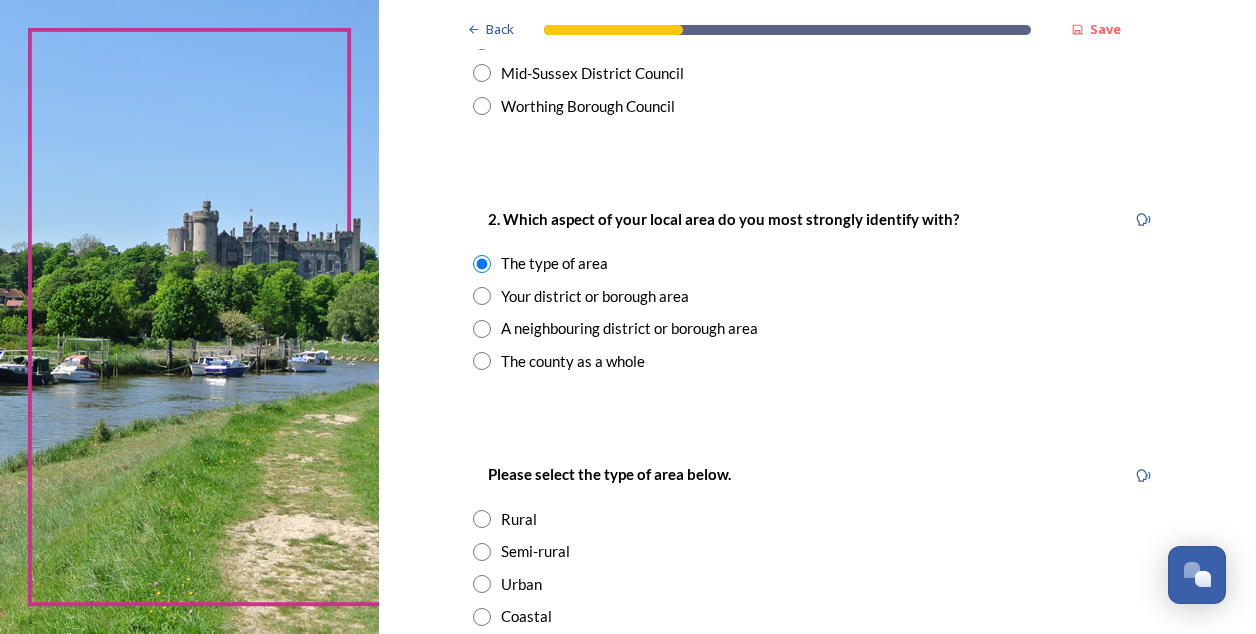 scroll, scrollTop: 730, scrollLeft: 0, axis: vertical 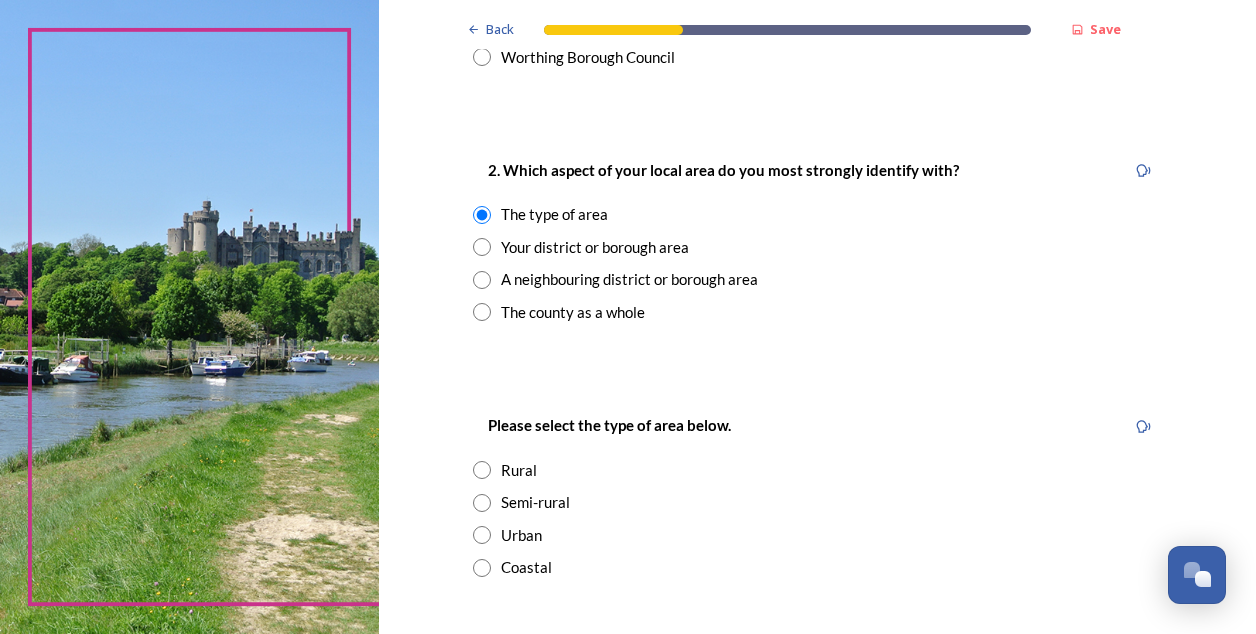 click at bounding box center [482, 470] 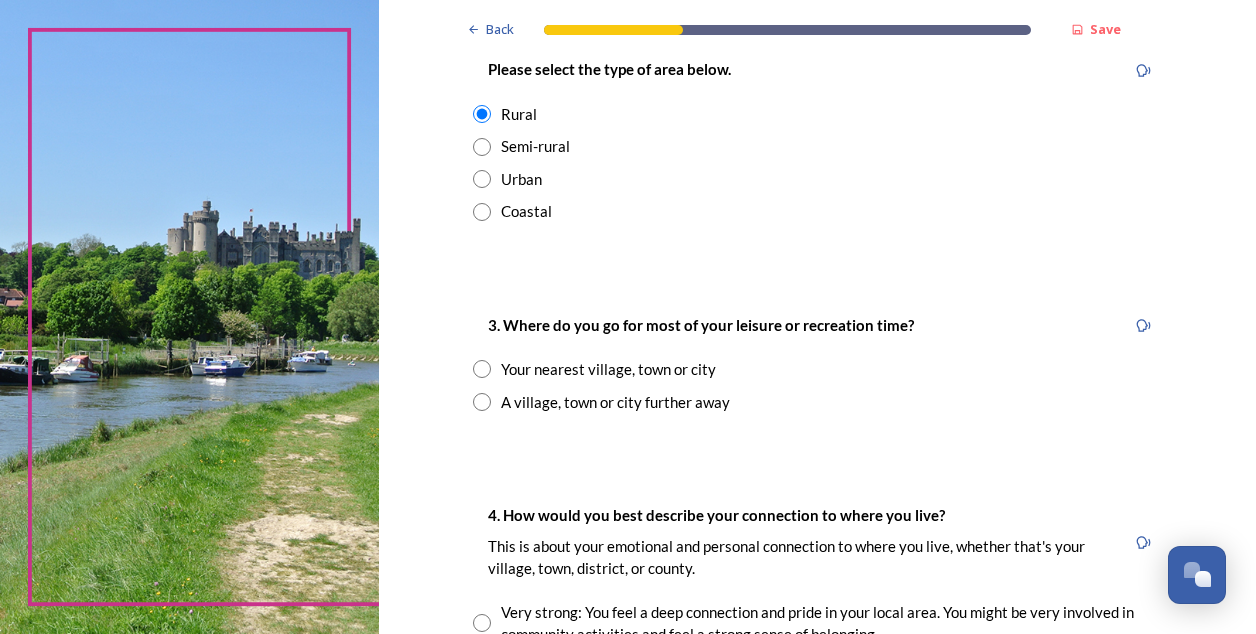 scroll, scrollTop: 1088, scrollLeft: 0, axis: vertical 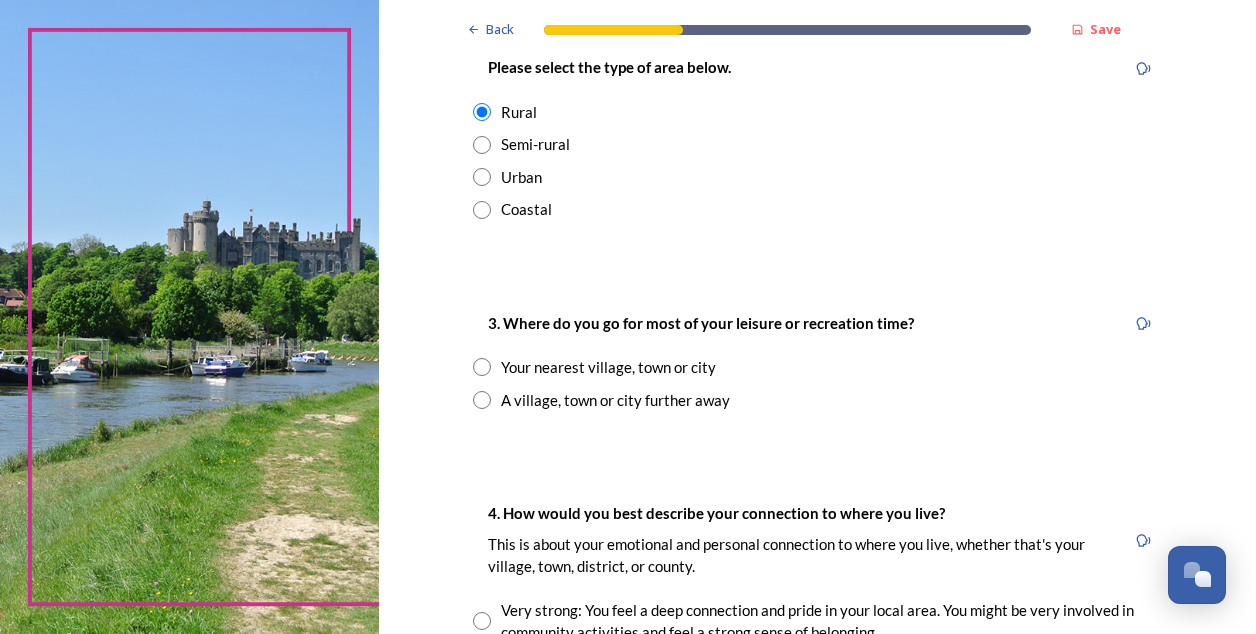 click at bounding box center (482, 367) 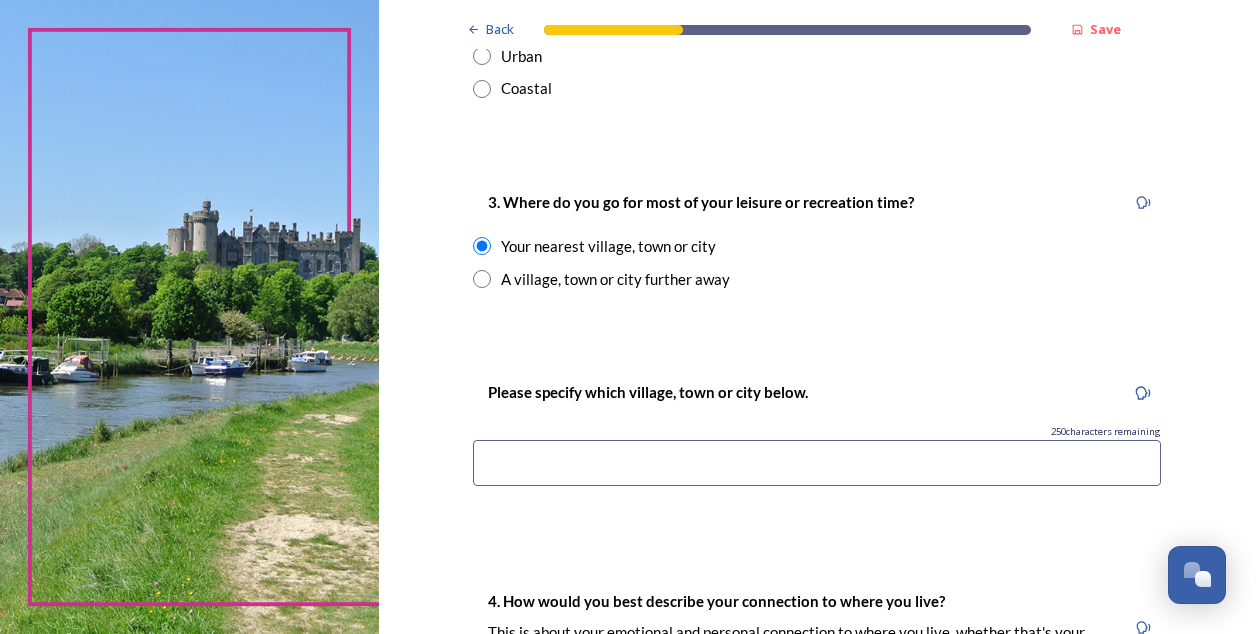 scroll, scrollTop: 1213, scrollLeft: 0, axis: vertical 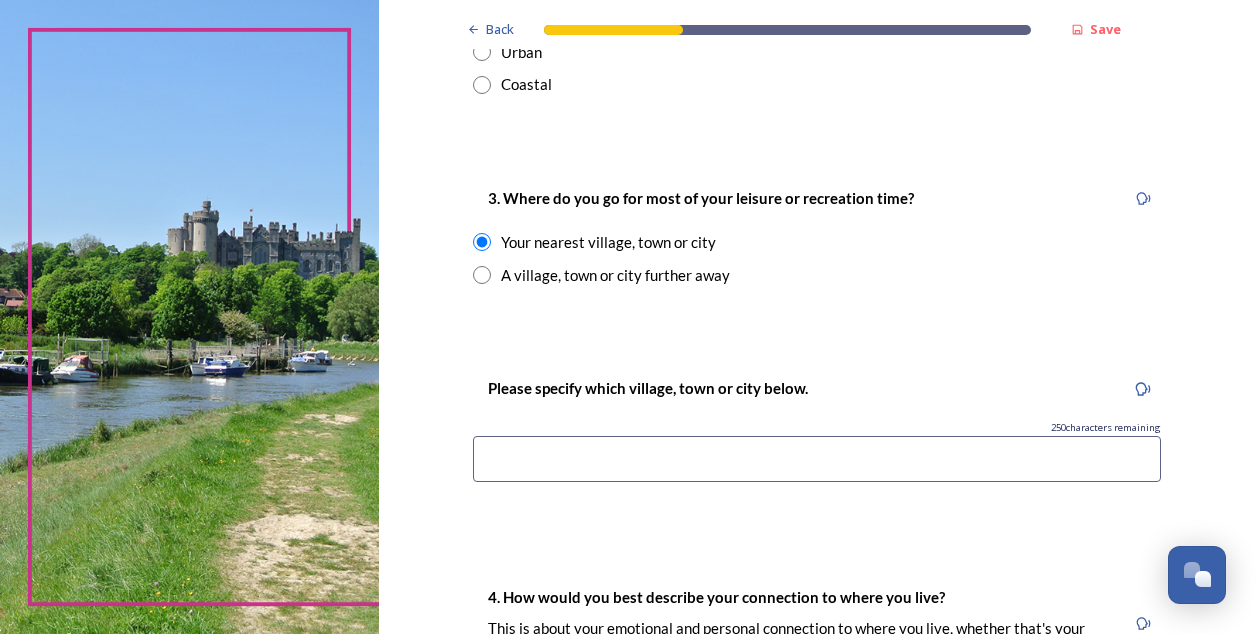 click at bounding box center [817, 459] 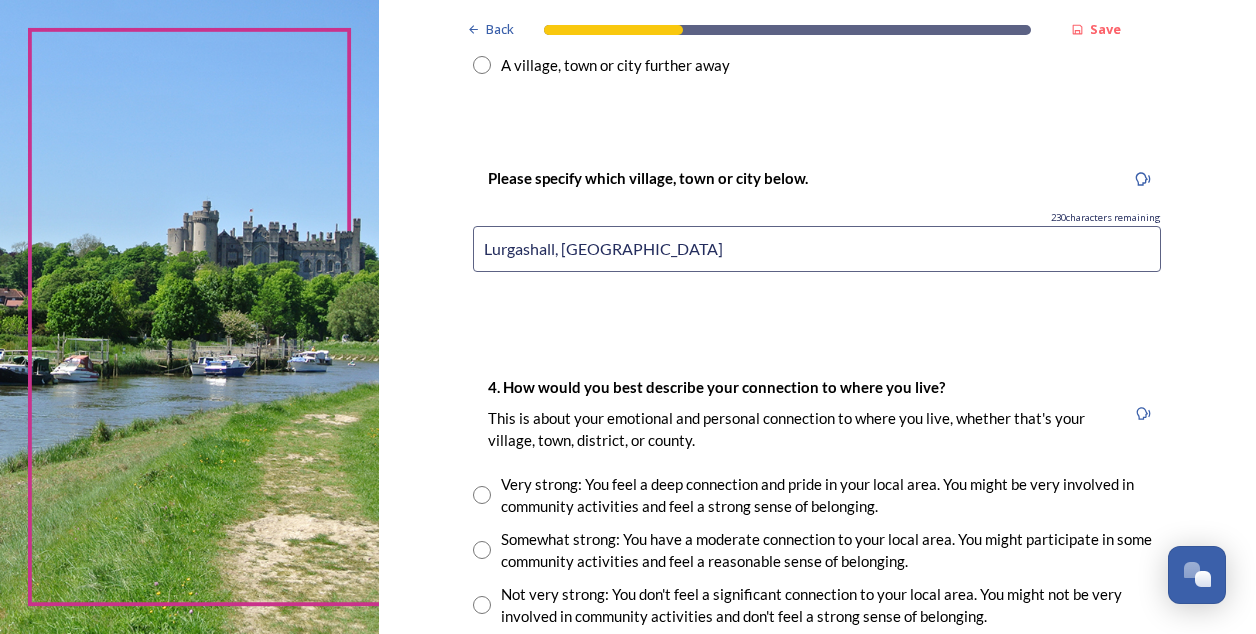 scroll, scrollTop: 1444, scrollLeft: 0, axis: vertical 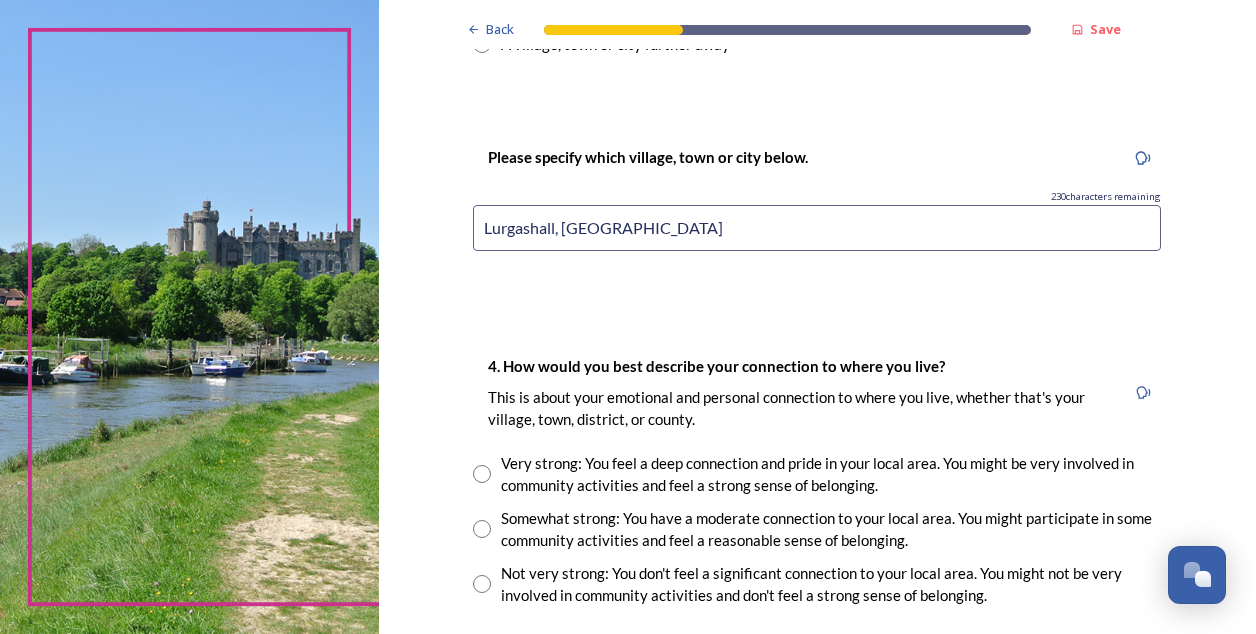 click on "Lurgashall, [GEOGRAPHIC_DATA]" at bounding box center (817, 228) 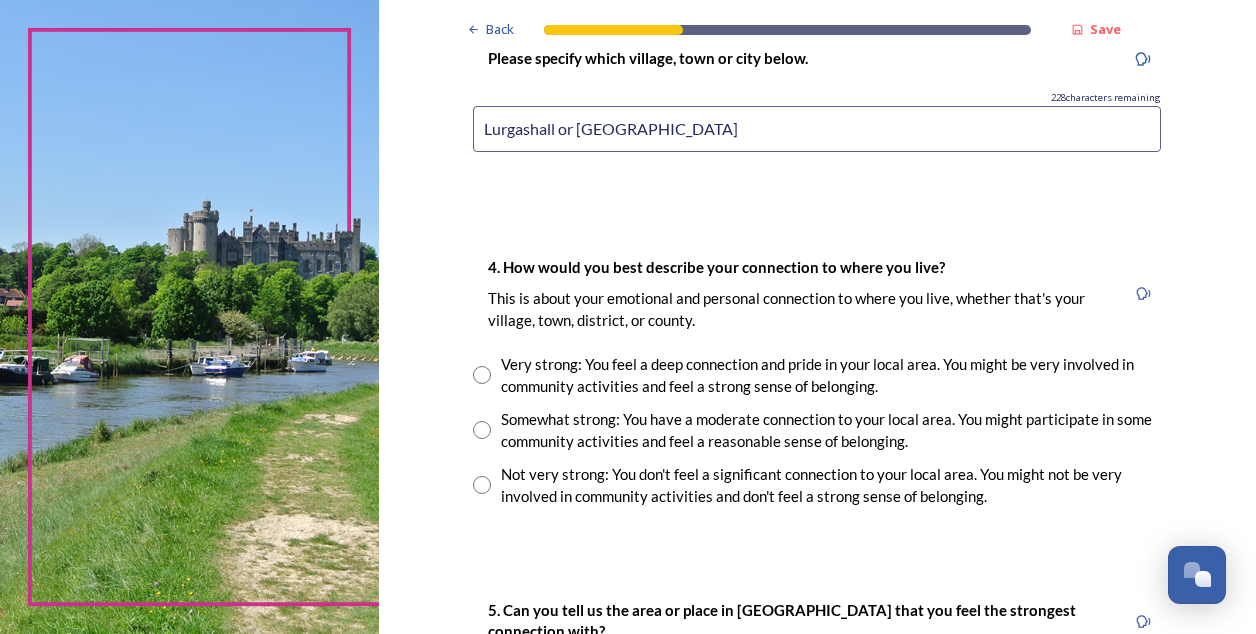 scroll, scrollTop: 1548, scrollLeft: 0, axis: vertical 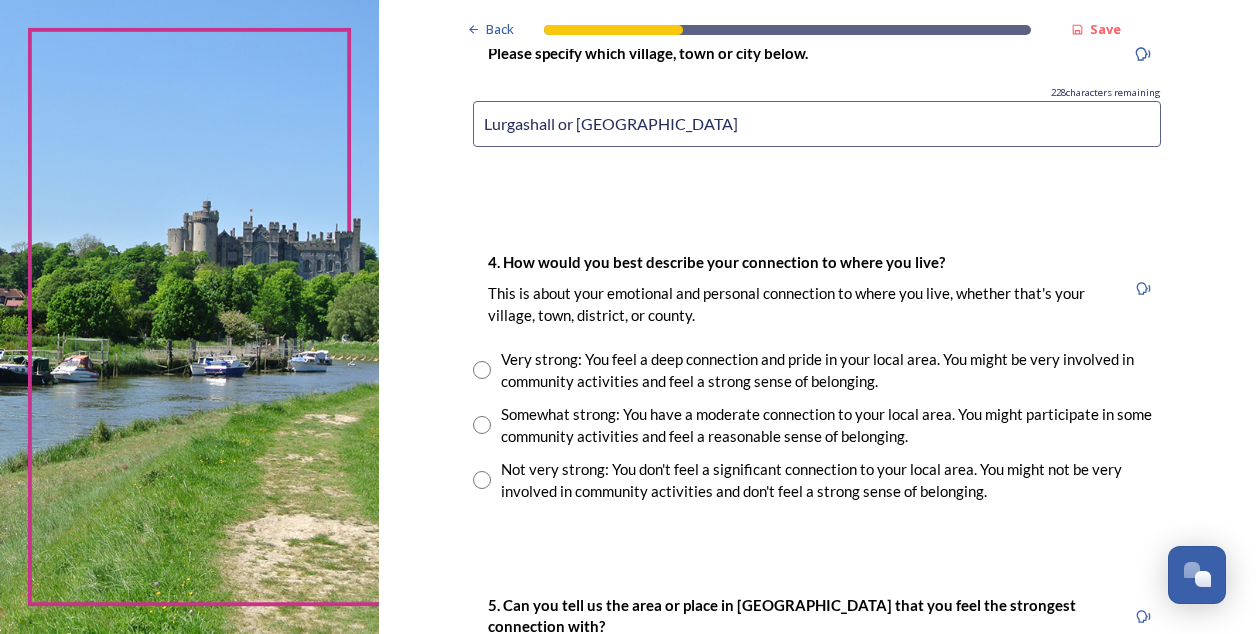 type on "Lurgashall or [GEOGRAPHIC_DATA]" 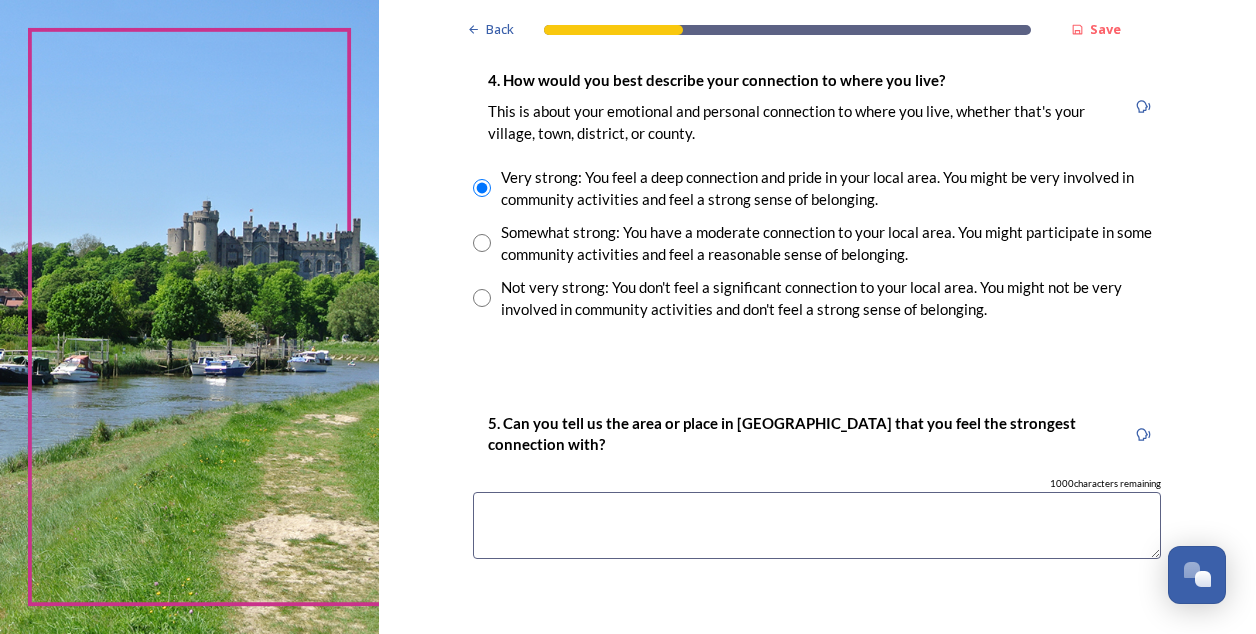 scroll, scrollTop: 1734, scrollLeft: 0, axis: vertical 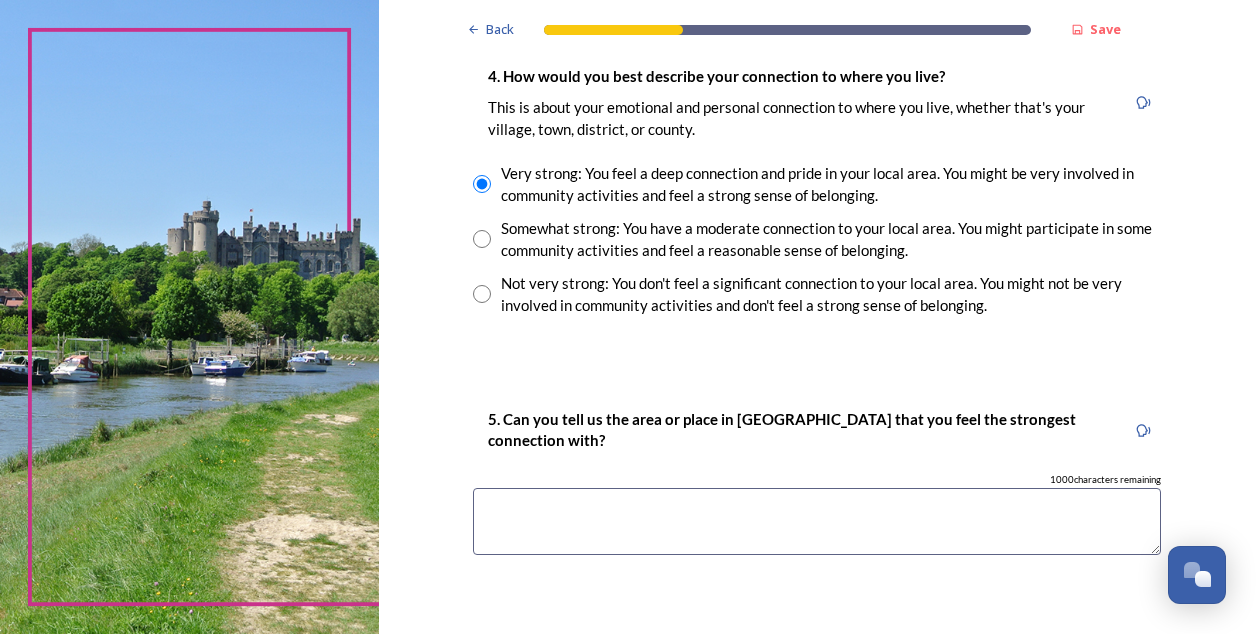 click at bounding box center [817, 521] 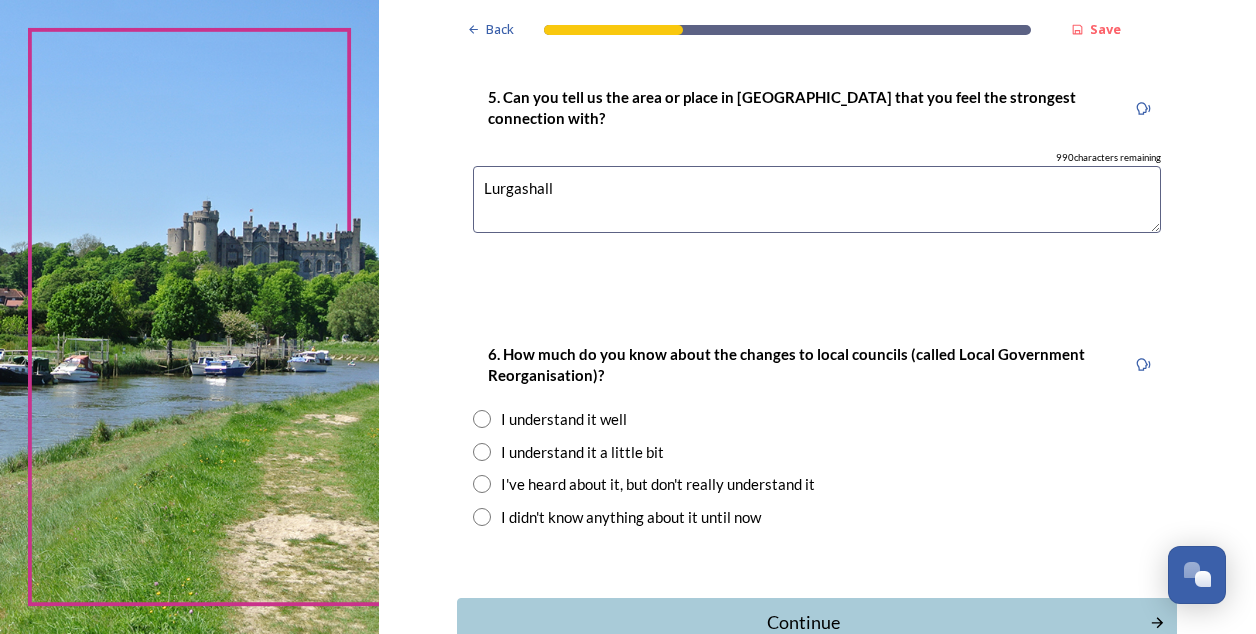 scroll, scrollTop: 2067, scrollLeft: 0, axis: vertical 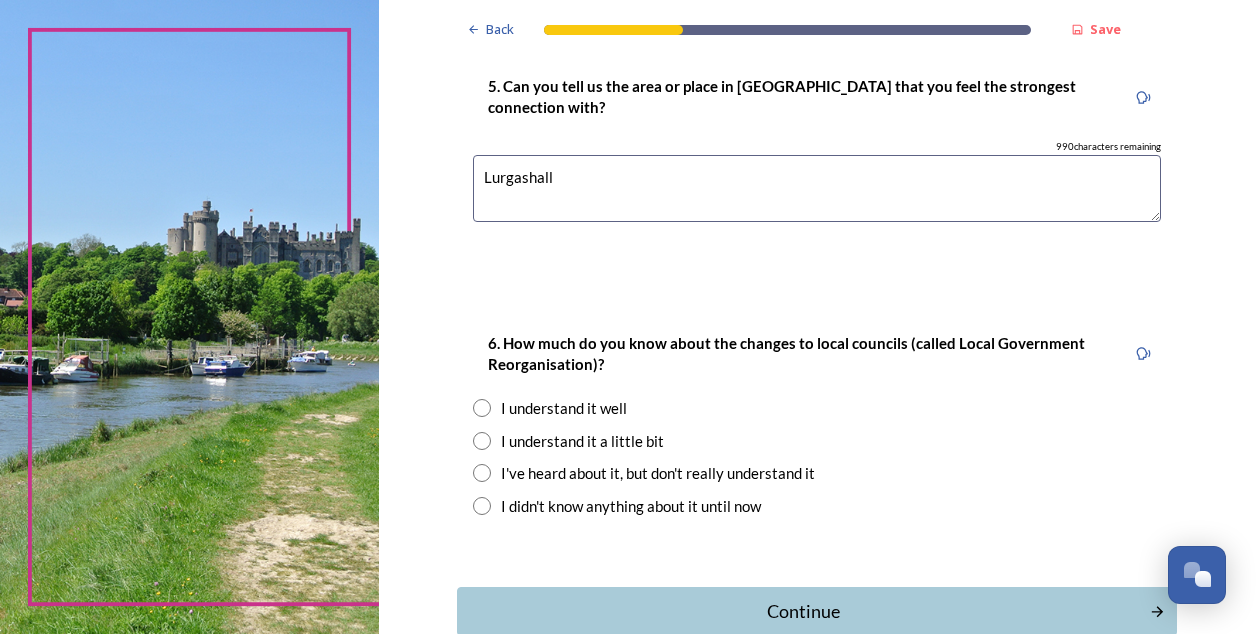 type on "Lurgashall" 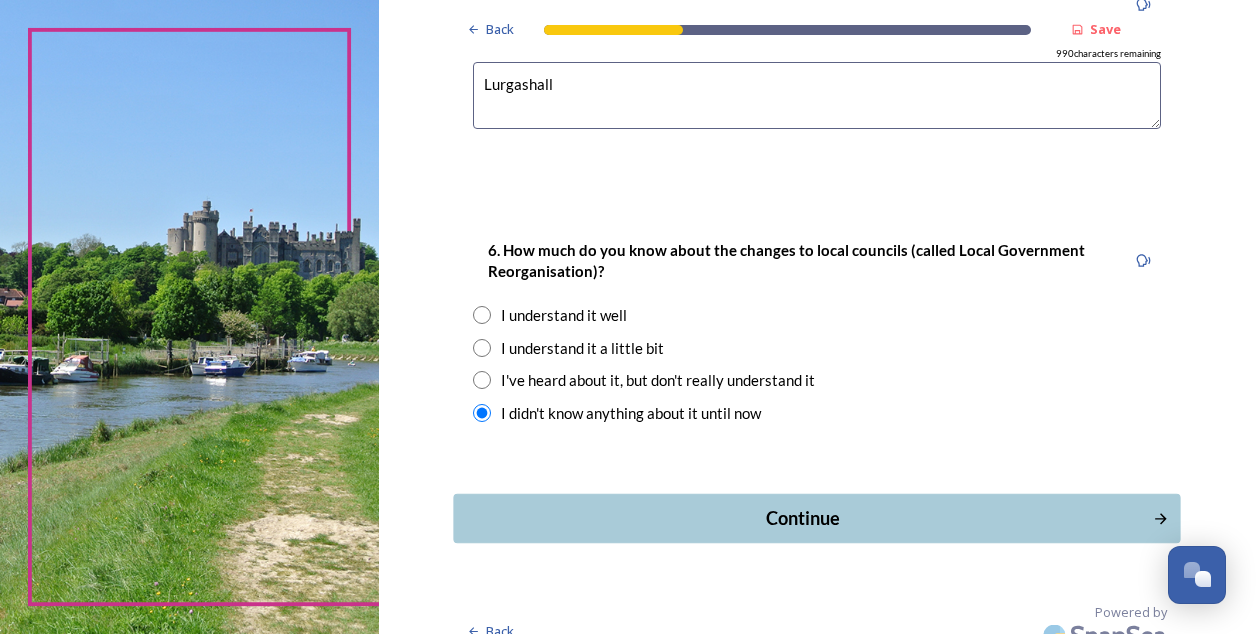 scroll, scrollTop: 2159, scrollLeft: 0, axis: vertical 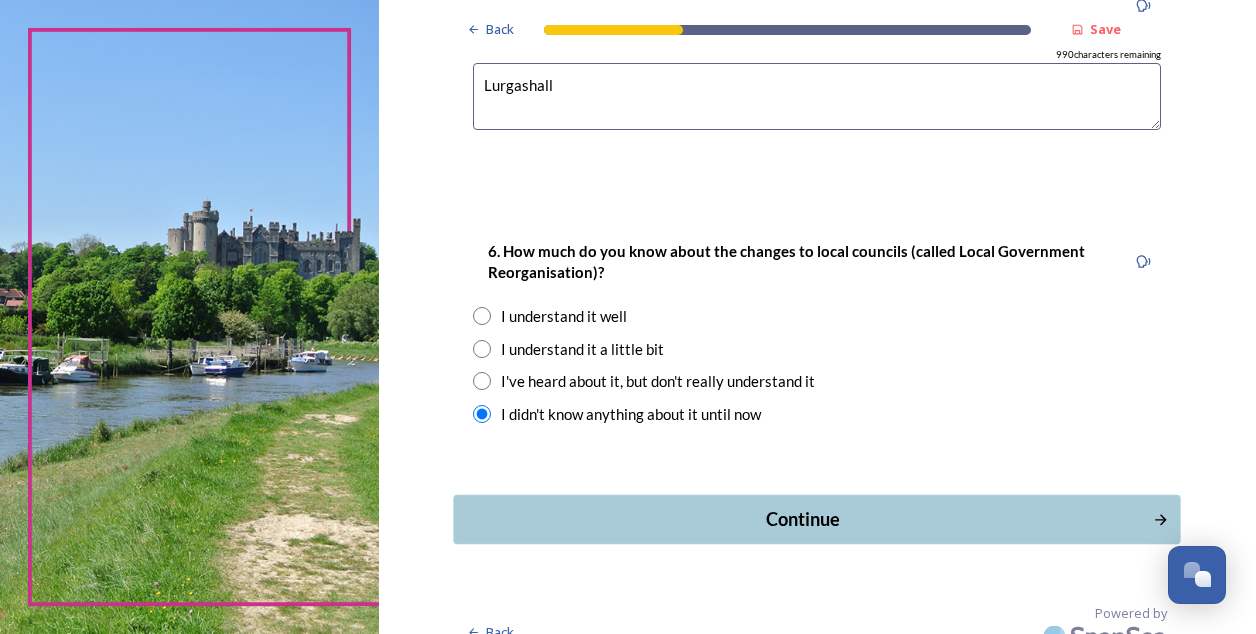 click on "Continue" at bounding box center (803, 519) 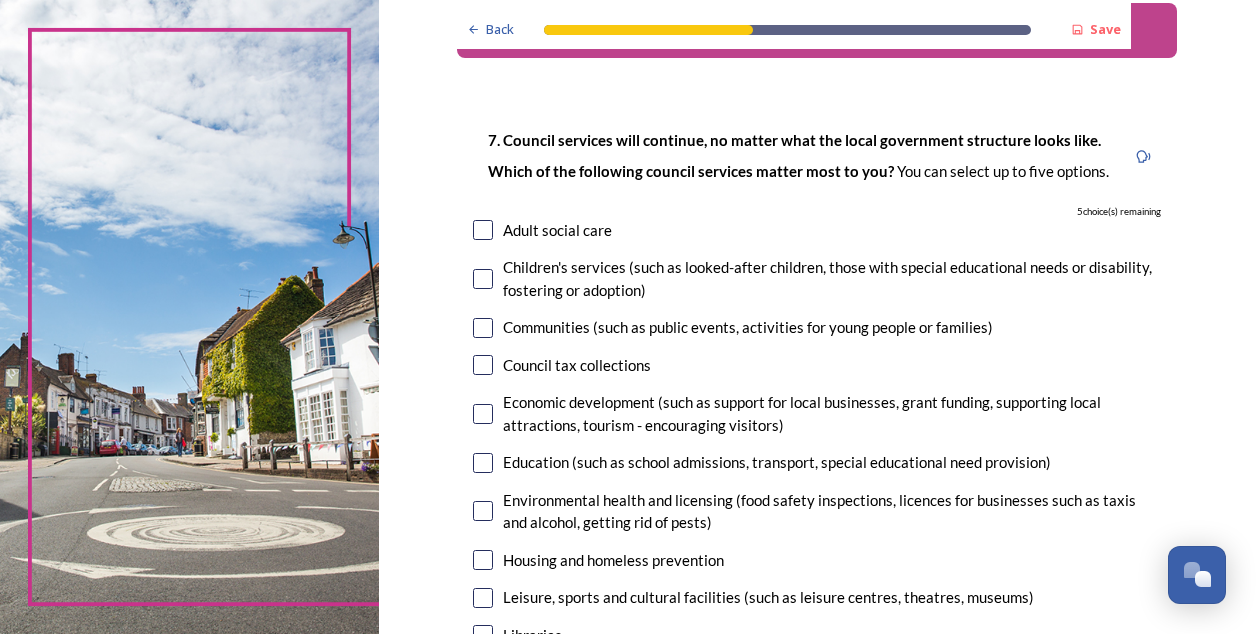 scroll, scrollTop: 70, scrollLeft: 0, axis: vertical 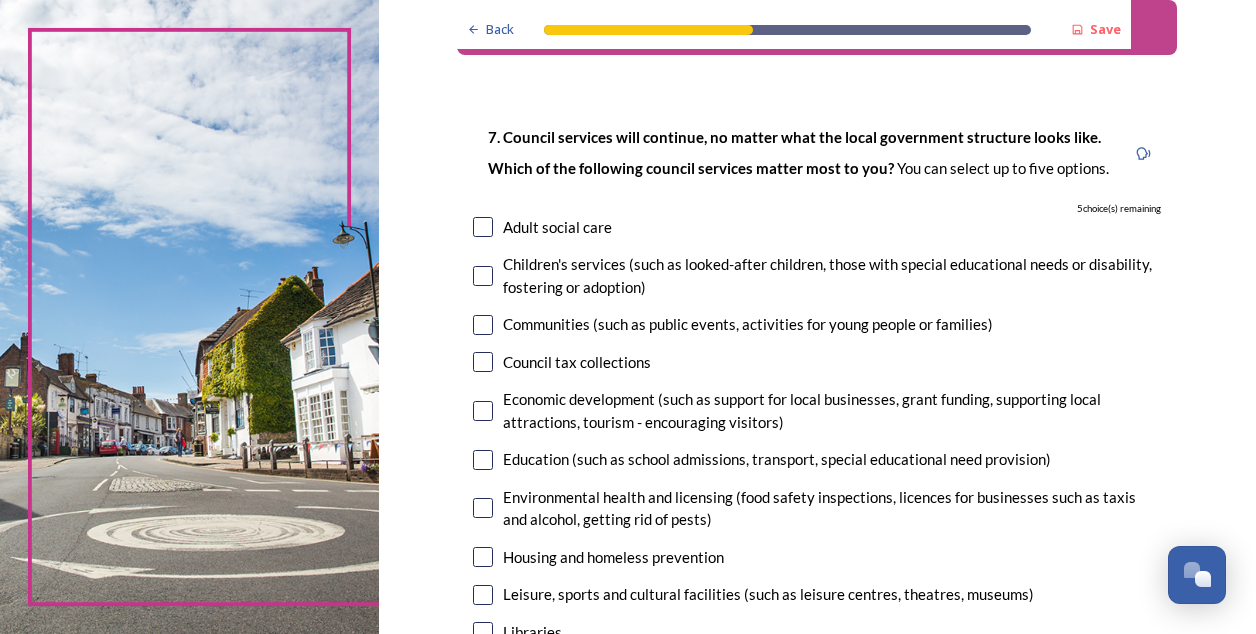 click at bounding box center (483, 276) 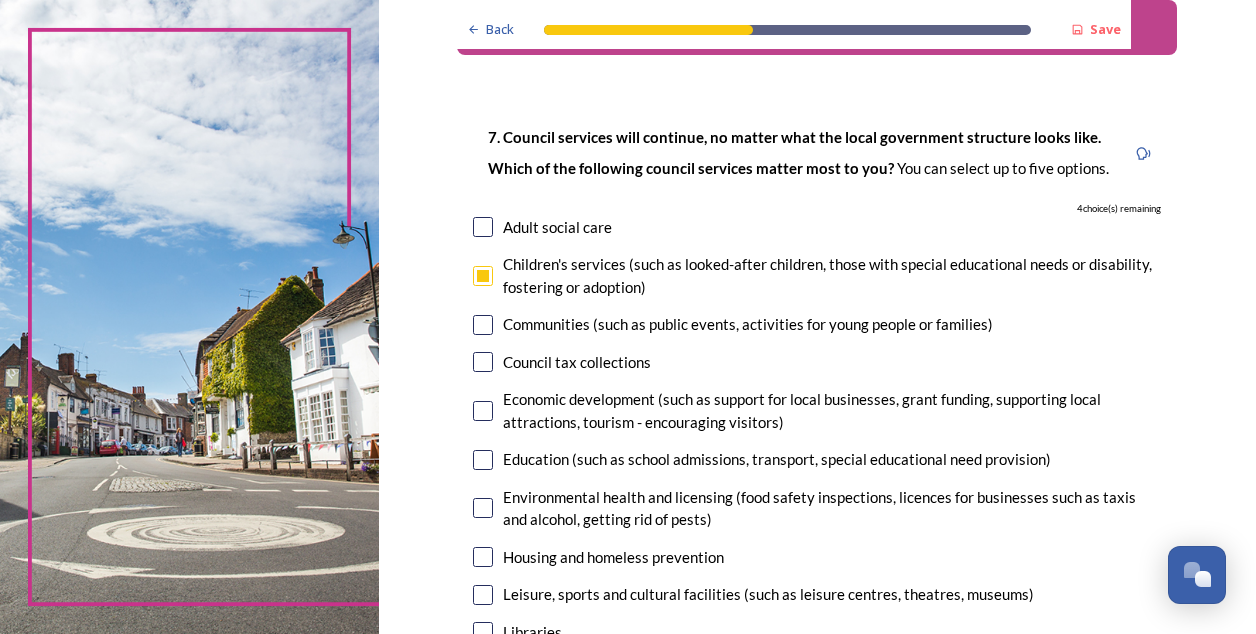 click at bounding box center [483, 325] 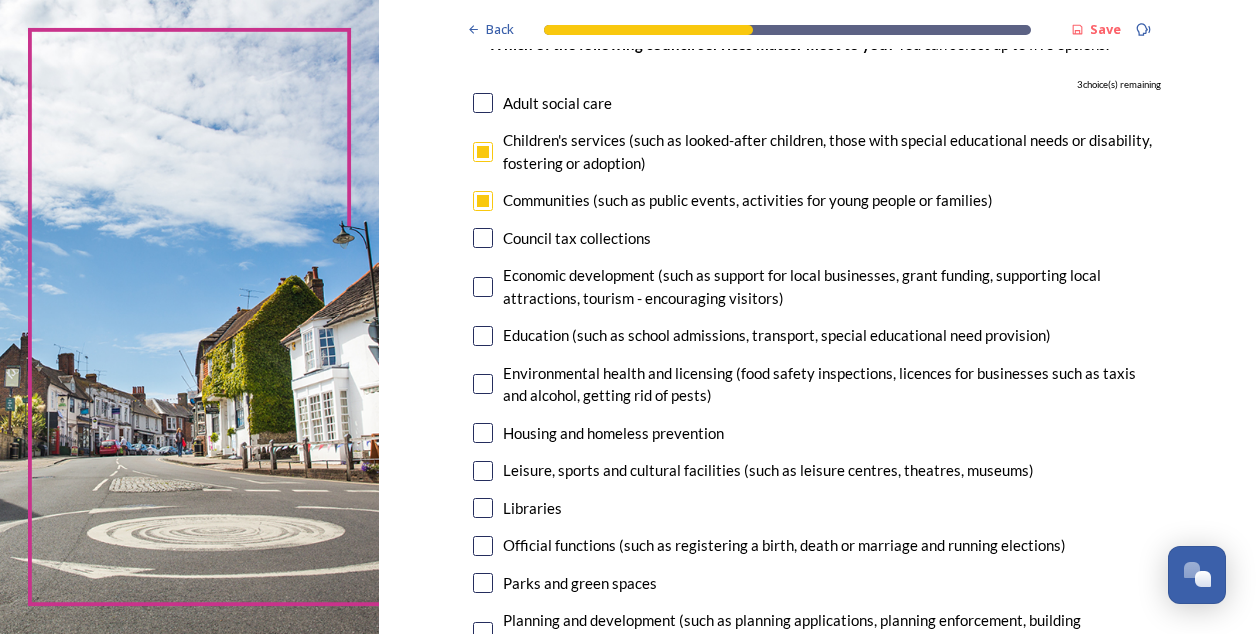 scroll, scrollTop: 195, scrollLeft: 0, axis: vertical 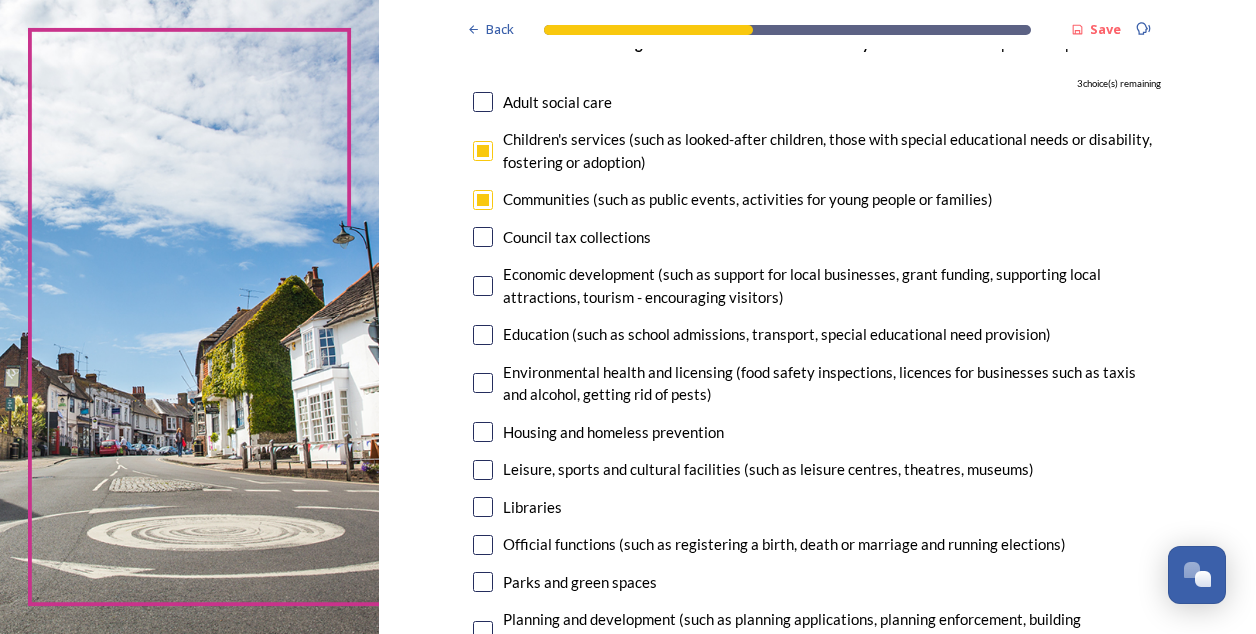 click at bounding box center (483, 286) 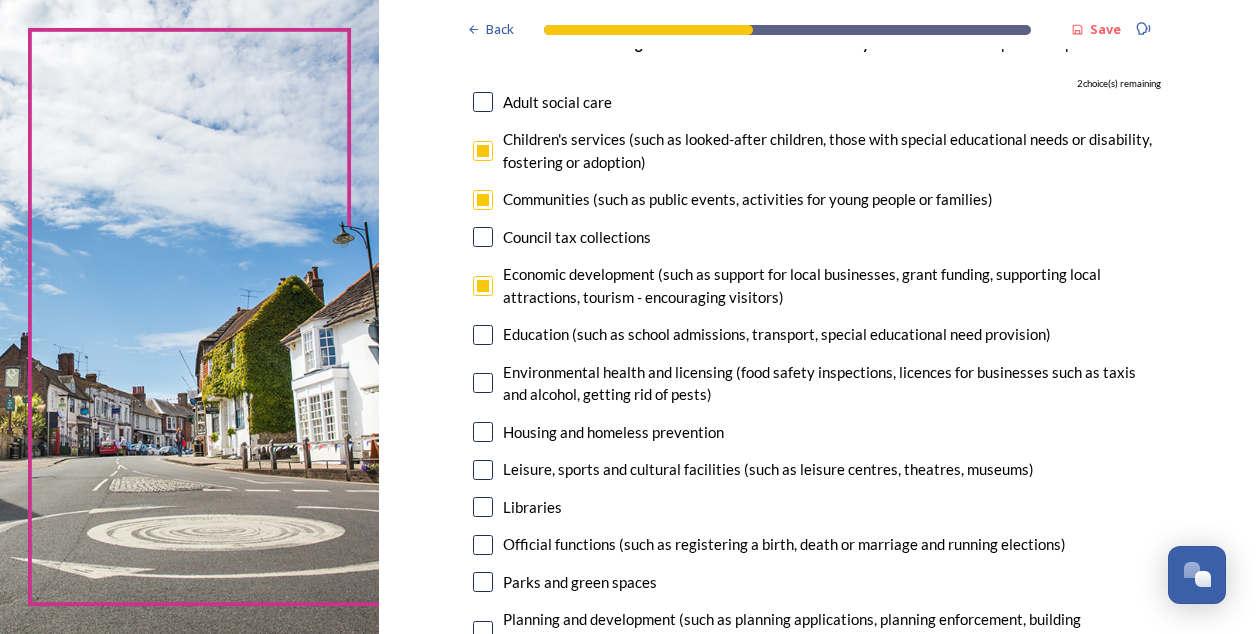 click at bounding box center [483, 335] 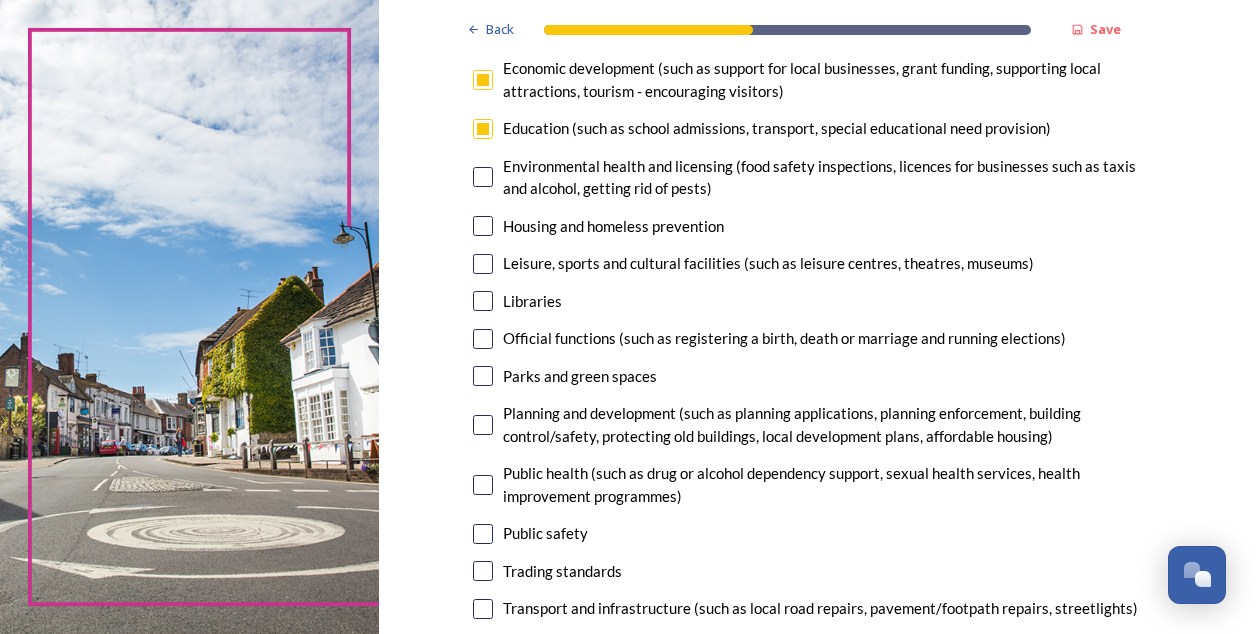 scroll, scrollTop: 406, scrollLeft: 0, axis: vertical 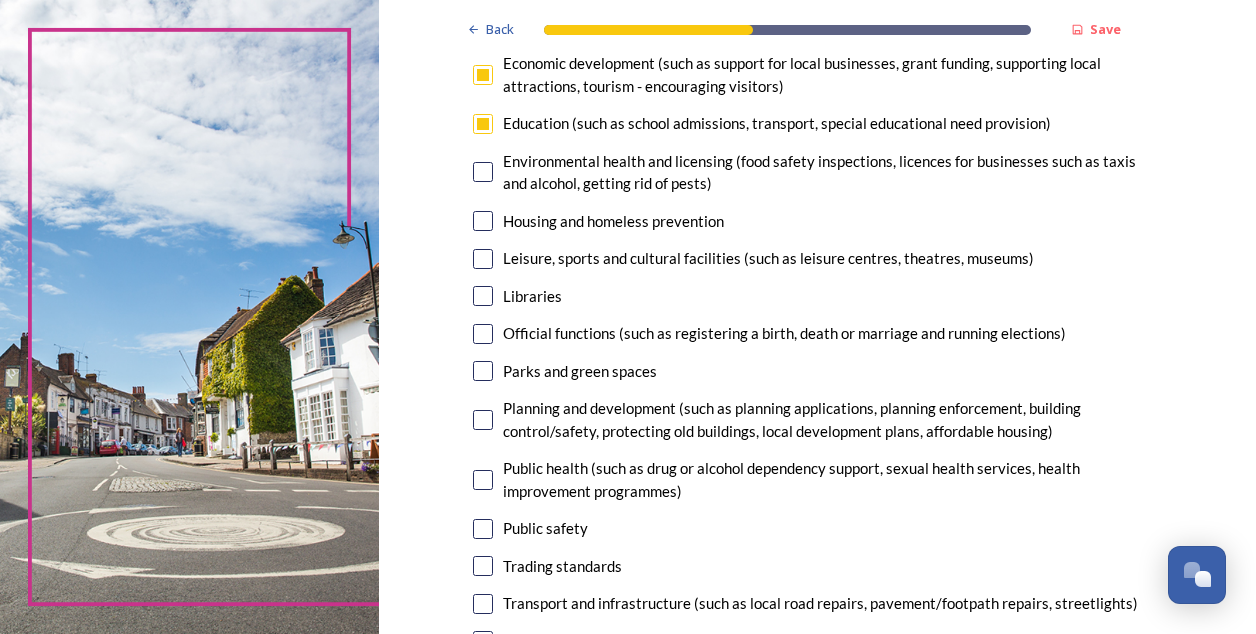 click at bounding box center (483, 296) 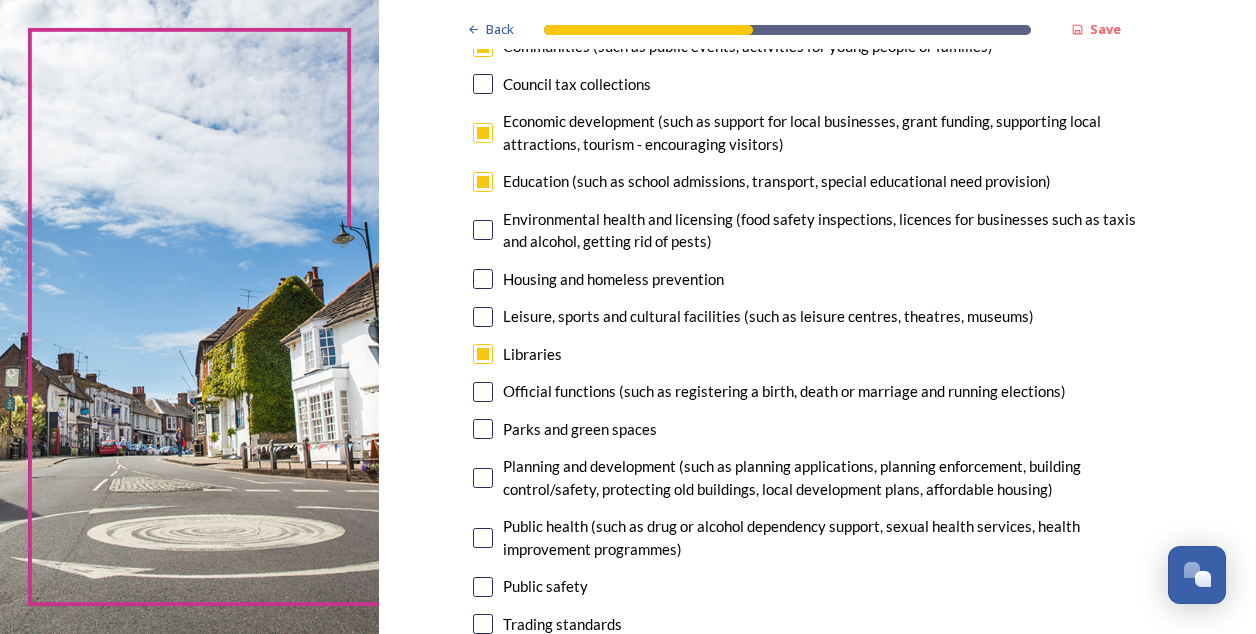 scroll, scrollTop: 352, scrollLeft: 0, axis: vertical 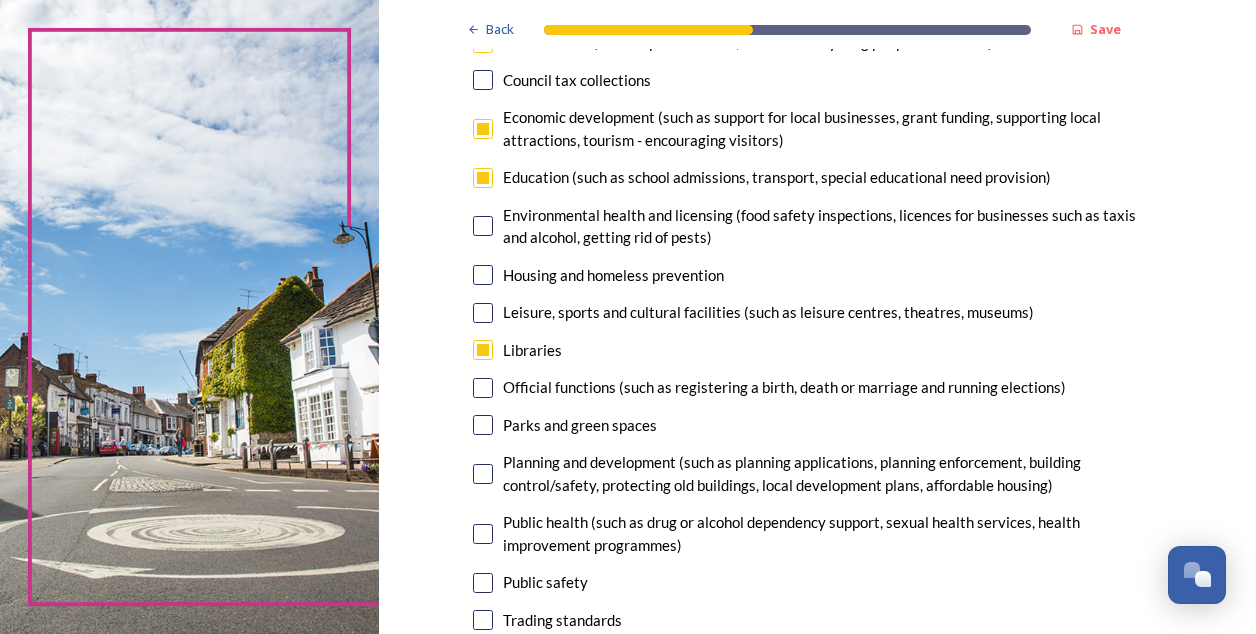 click at bounding box center [483, 388] 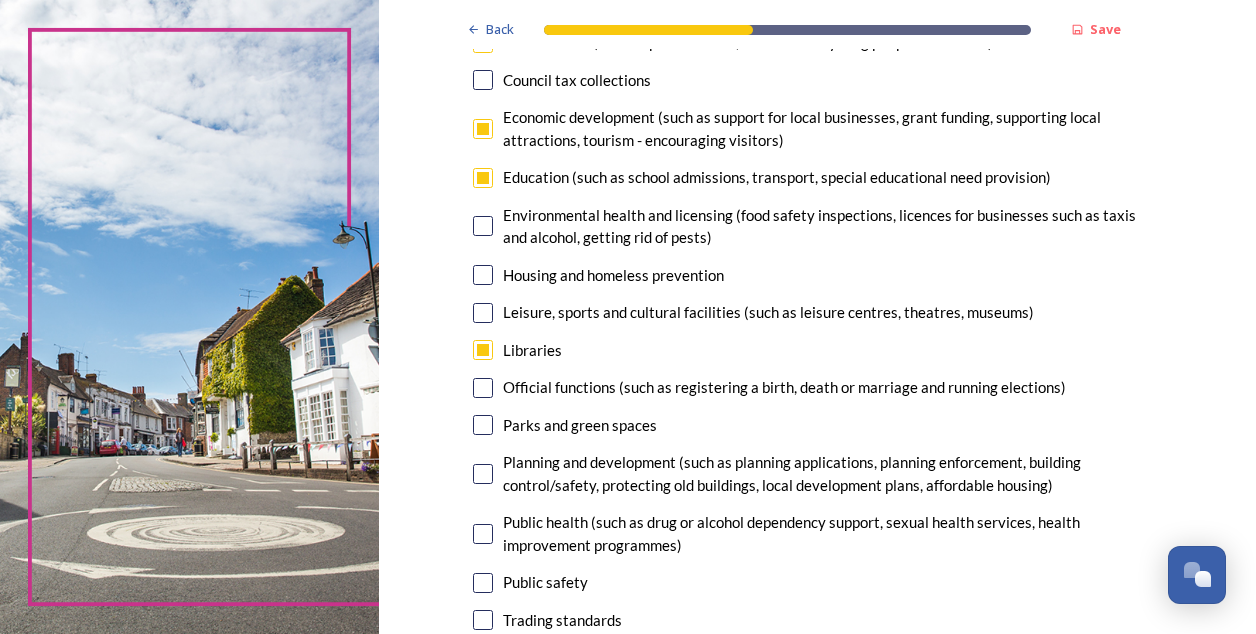 click at bounding box center [483, 388] 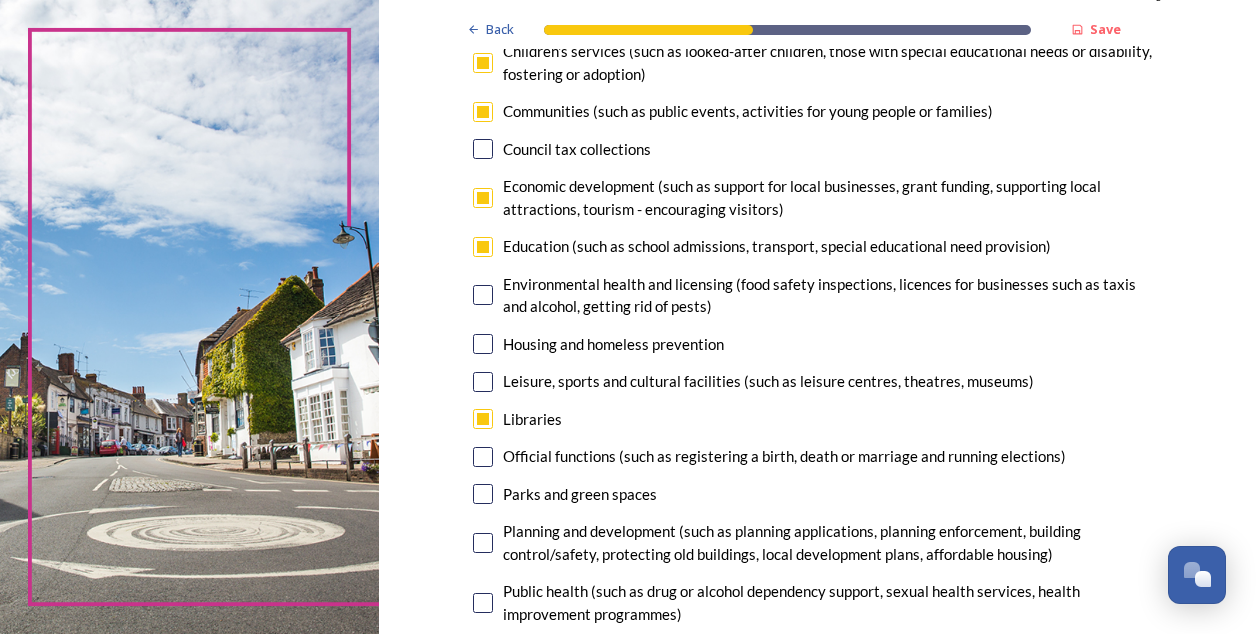 scroll, scrollTop: 282, scrollLeft: 0, axis: vertical 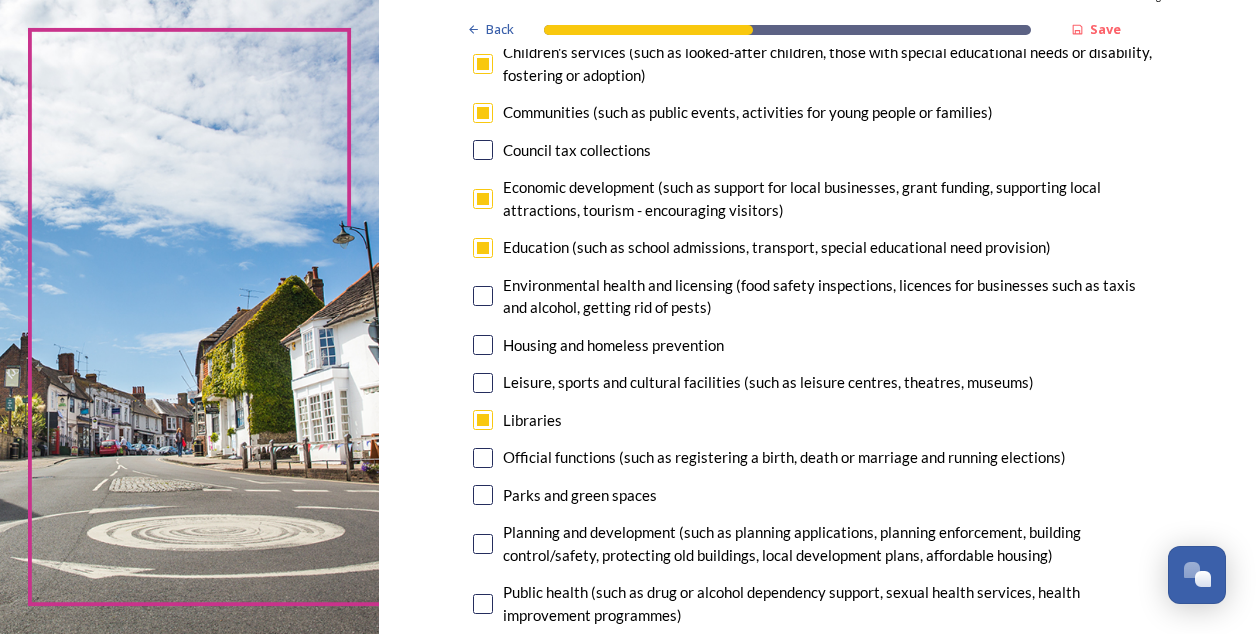 click at bounding box center (483, 113) 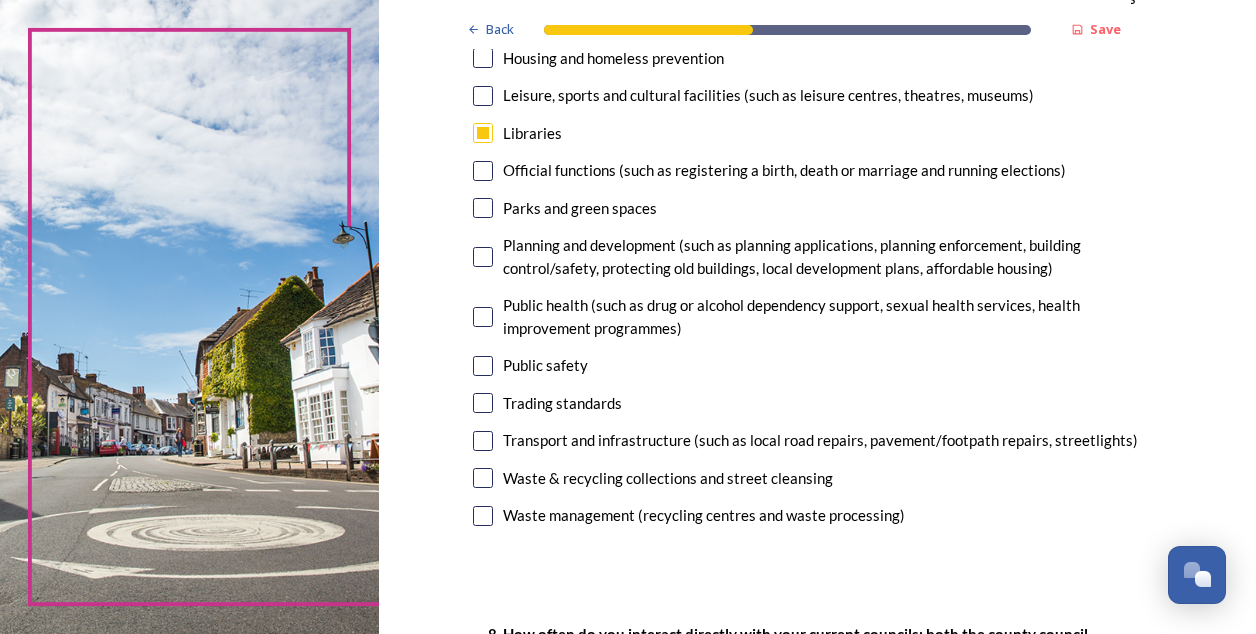 scroll, scrollTop: 570, scrollLeft: 0, axis: vertical 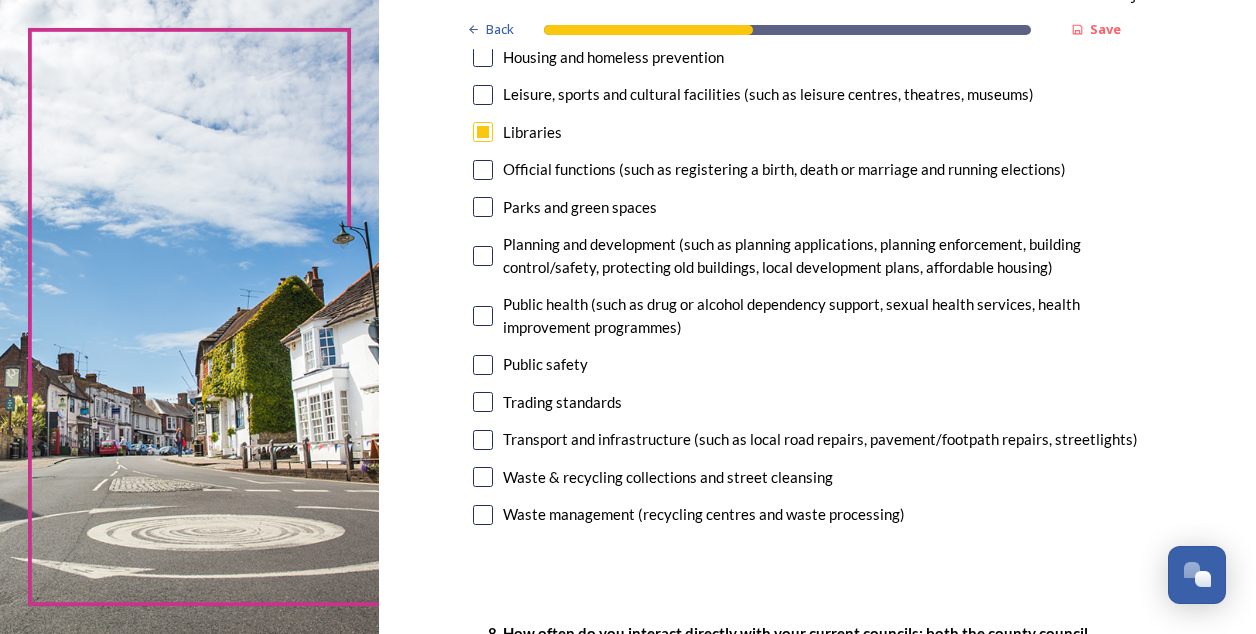 click at bounding box center [483, 440] 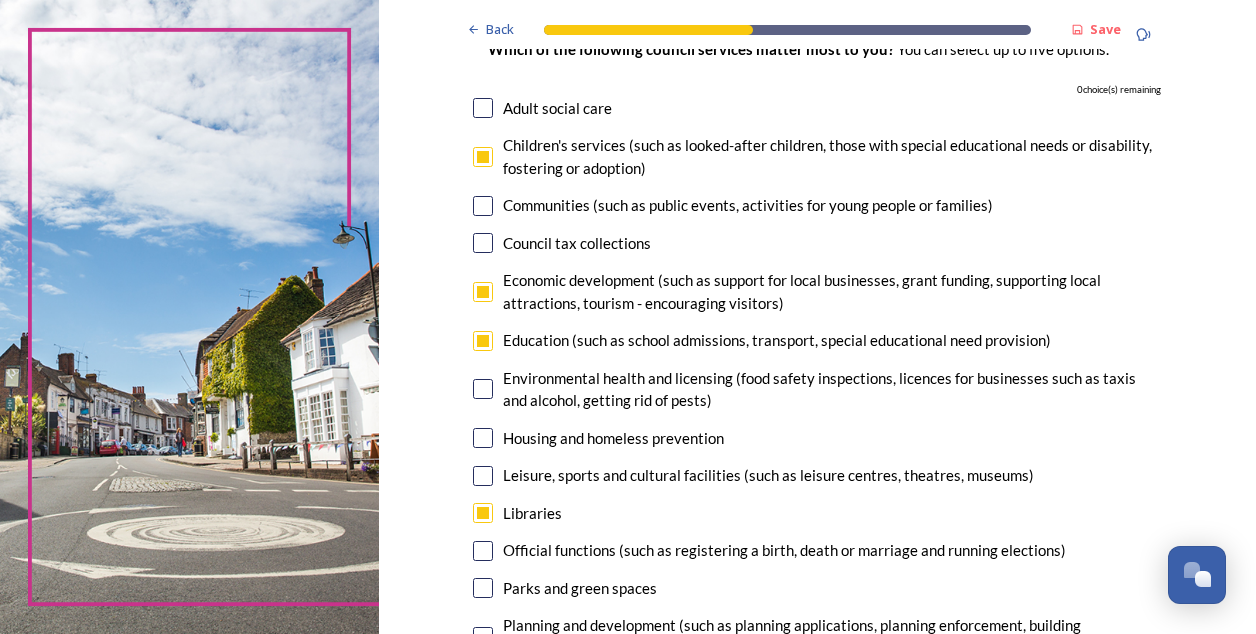 scroll, scrollTop: 195, scrollLeft: 0, axis: vertical 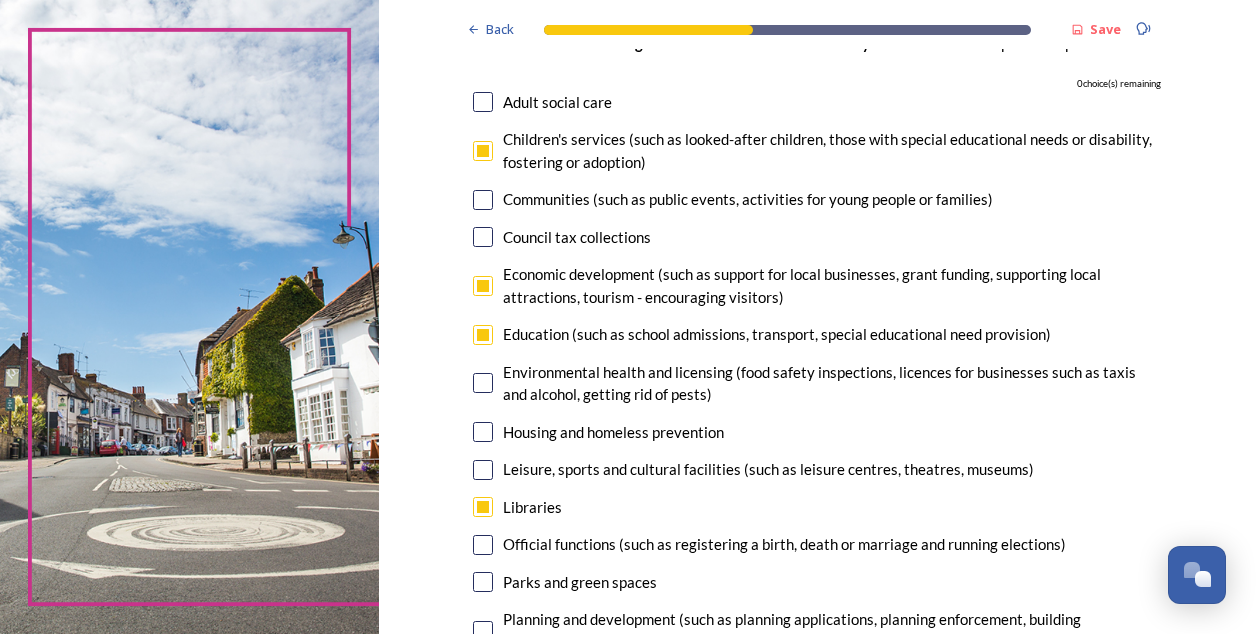 click at bounding box center [483, 151] 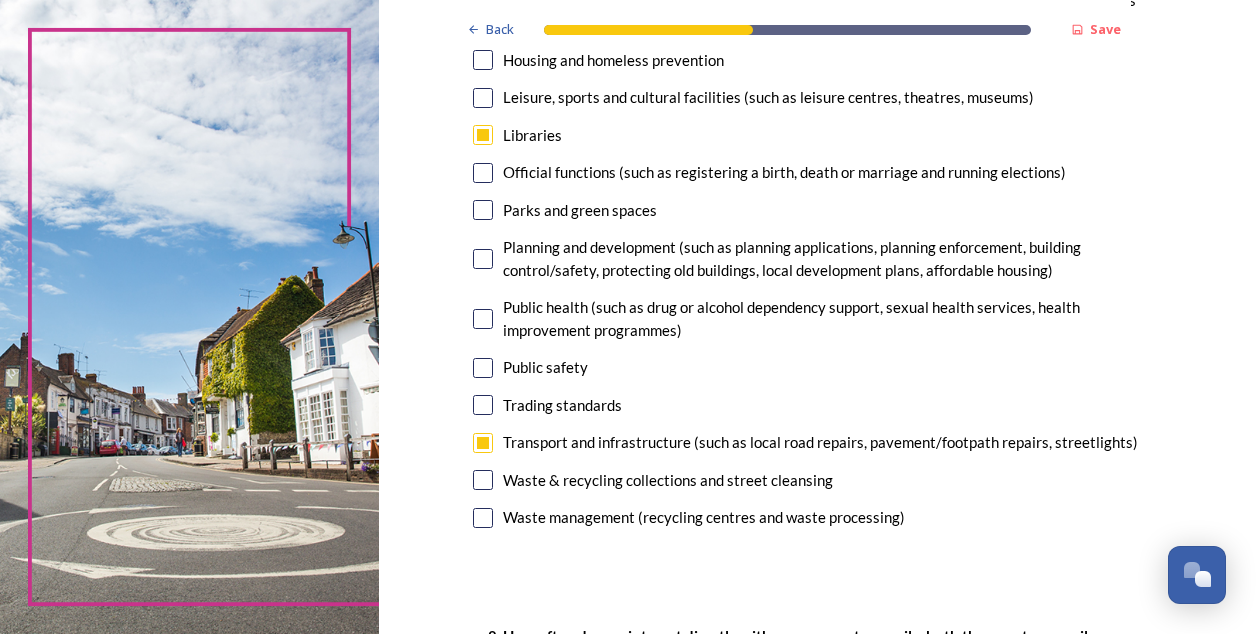 scroll, scrollTop: 632, scrollLeft: 0, axis: vertical 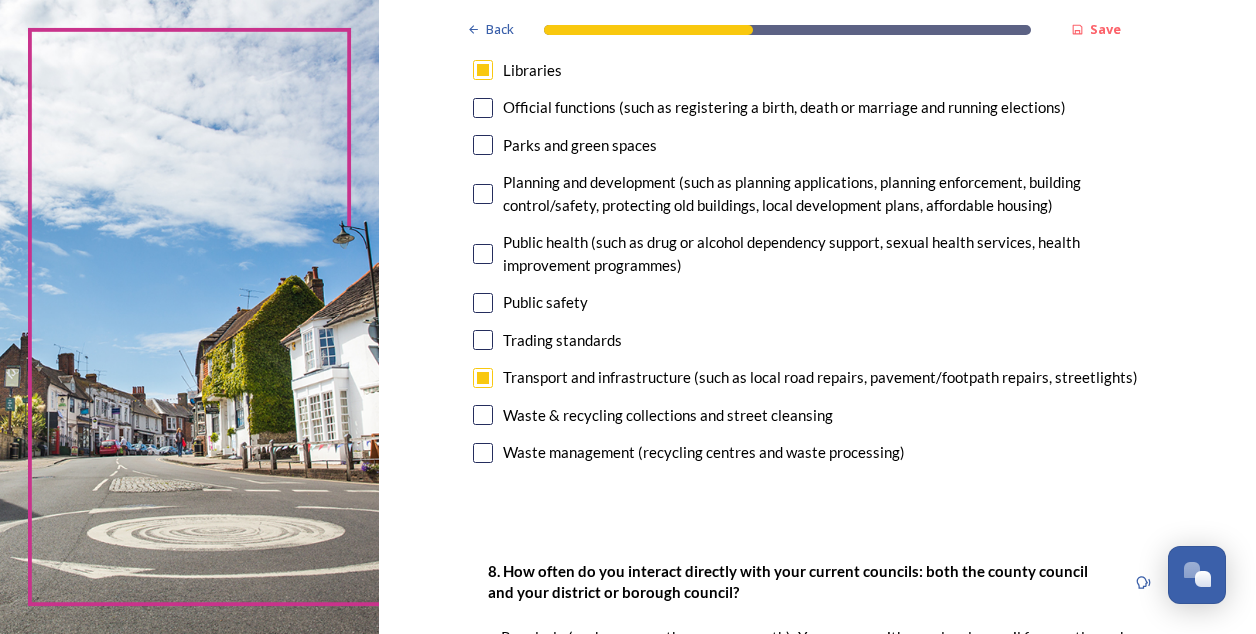 click at bounding box center (483, 453) 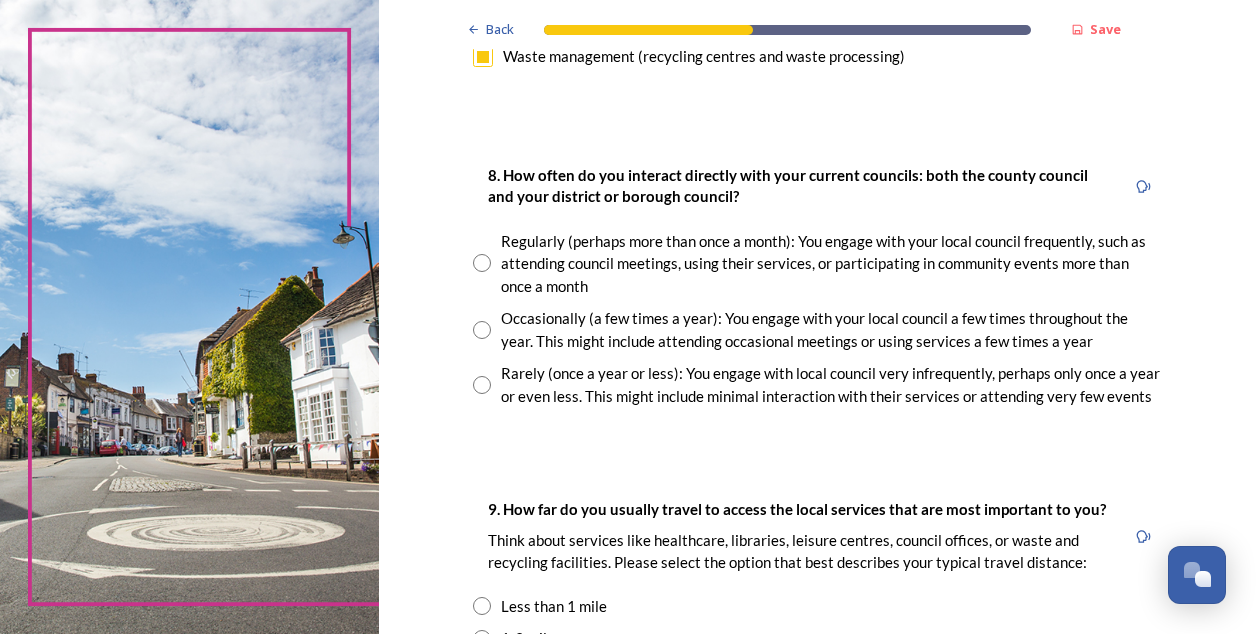 scroll, scrollTop: 1062, scrollLeft: 0, axis: vertical 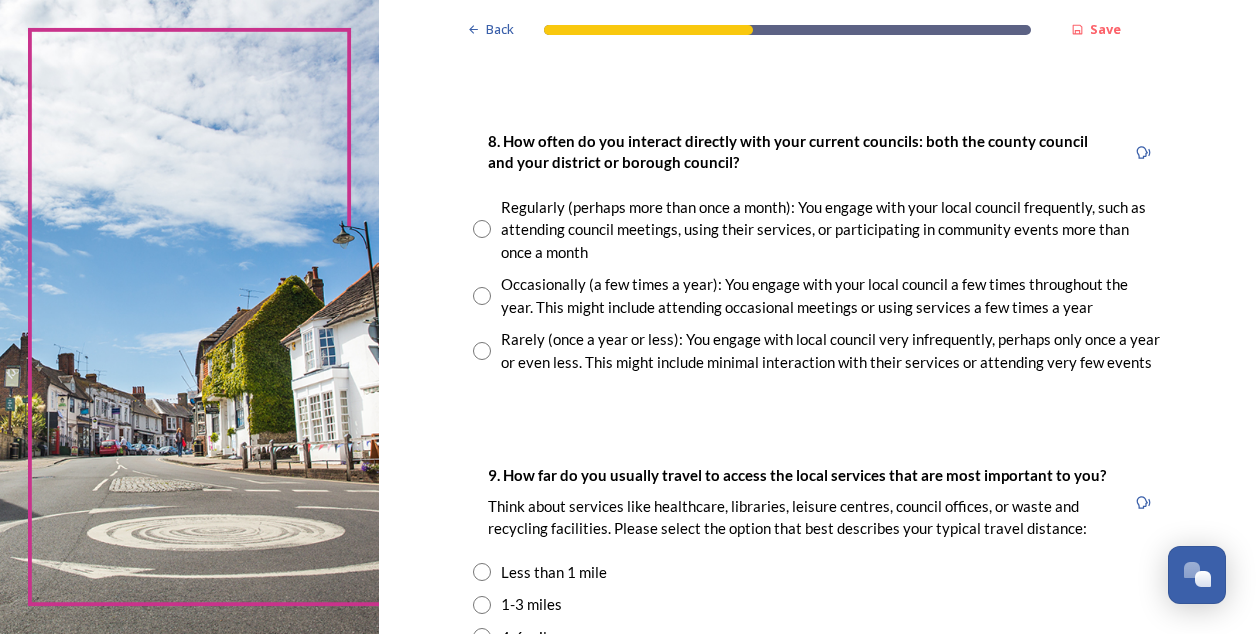click at bounding box center (482, 296) 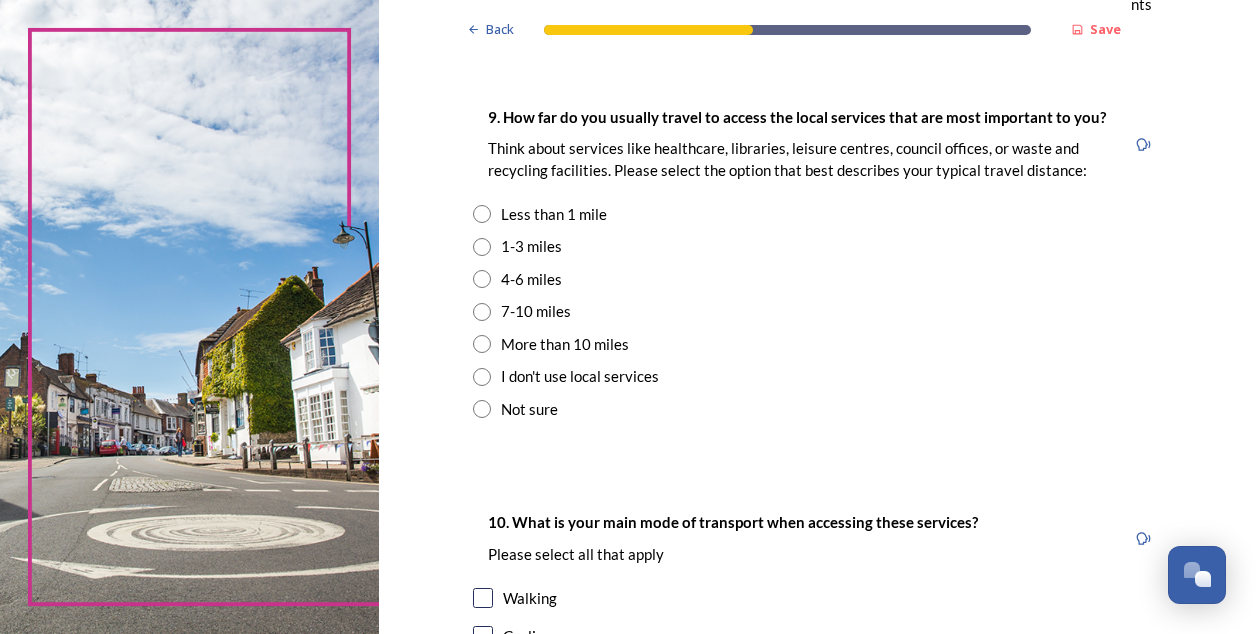 scroll, scrollTop: 1424, scrollLeft: 0, axis: vertical 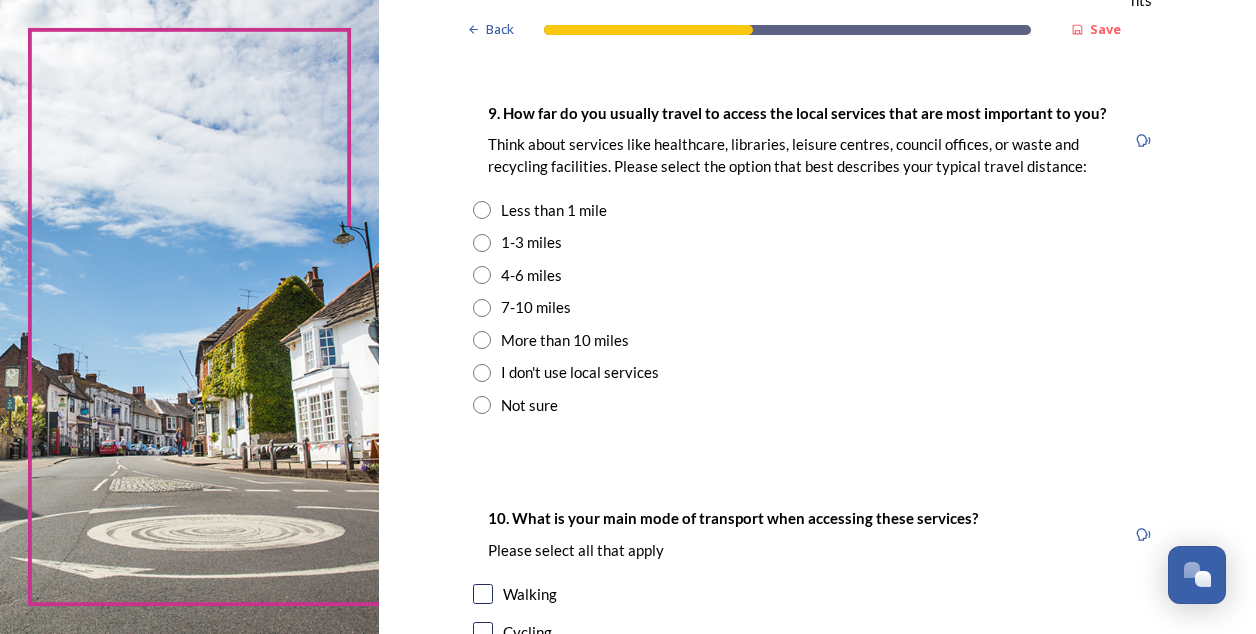 click at bounding box center (482, 275) 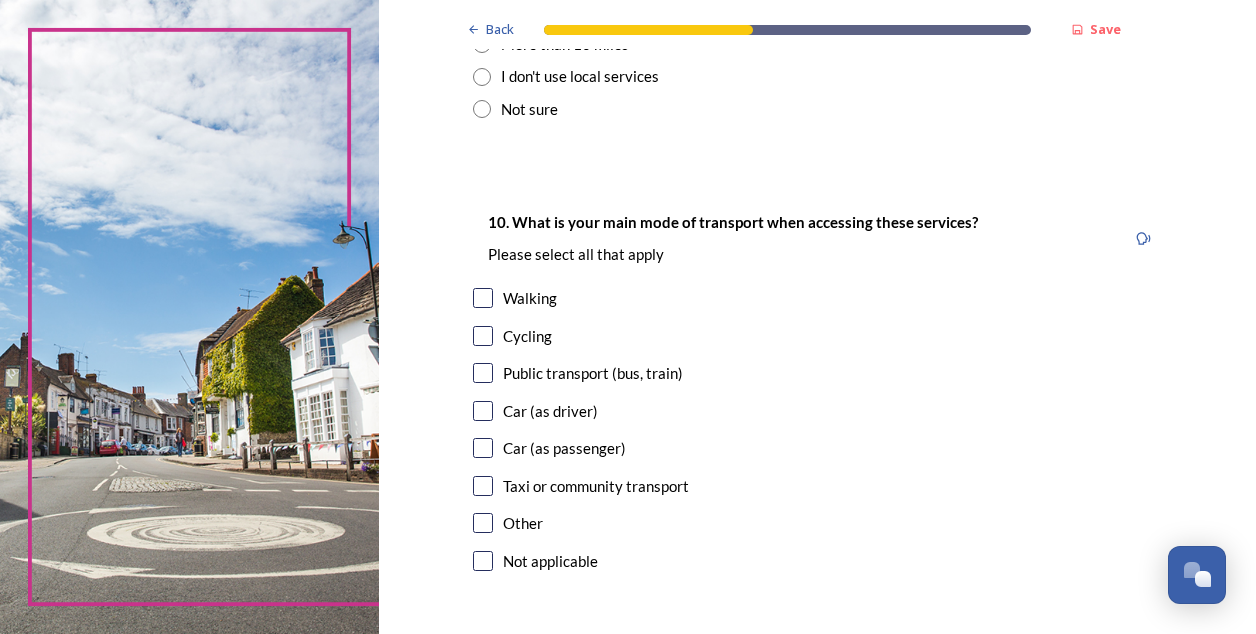 scroll, scrollTop: 1736, scrollLeft: 0, axis: vertical 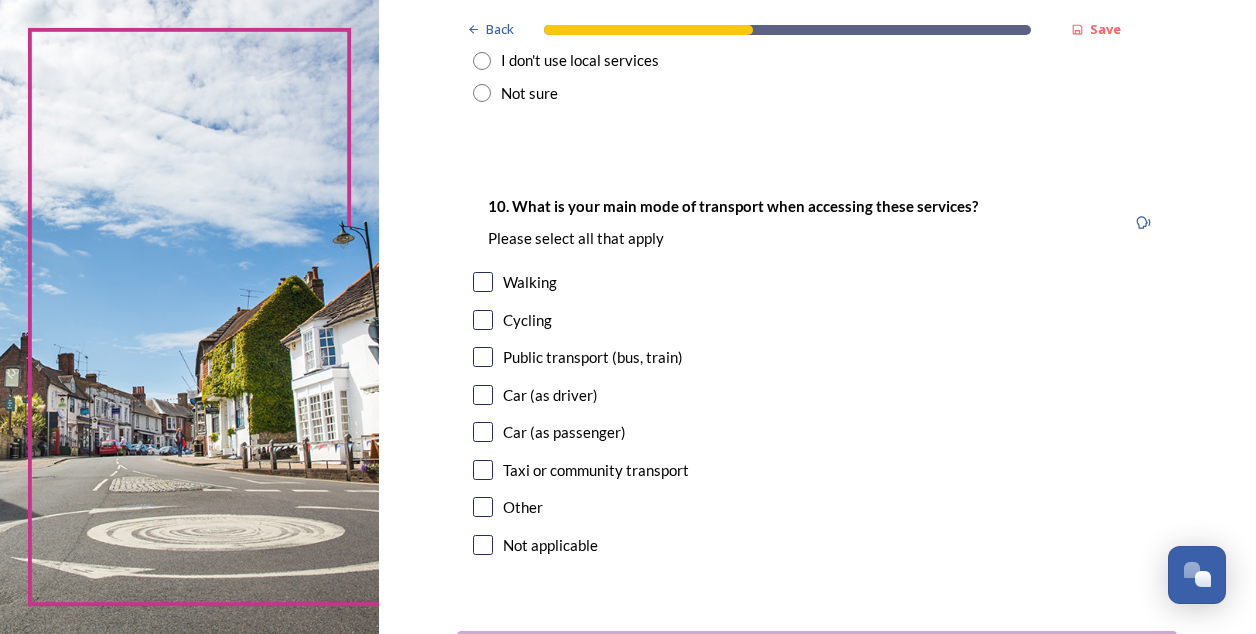 click at bounding box center (483, 395) 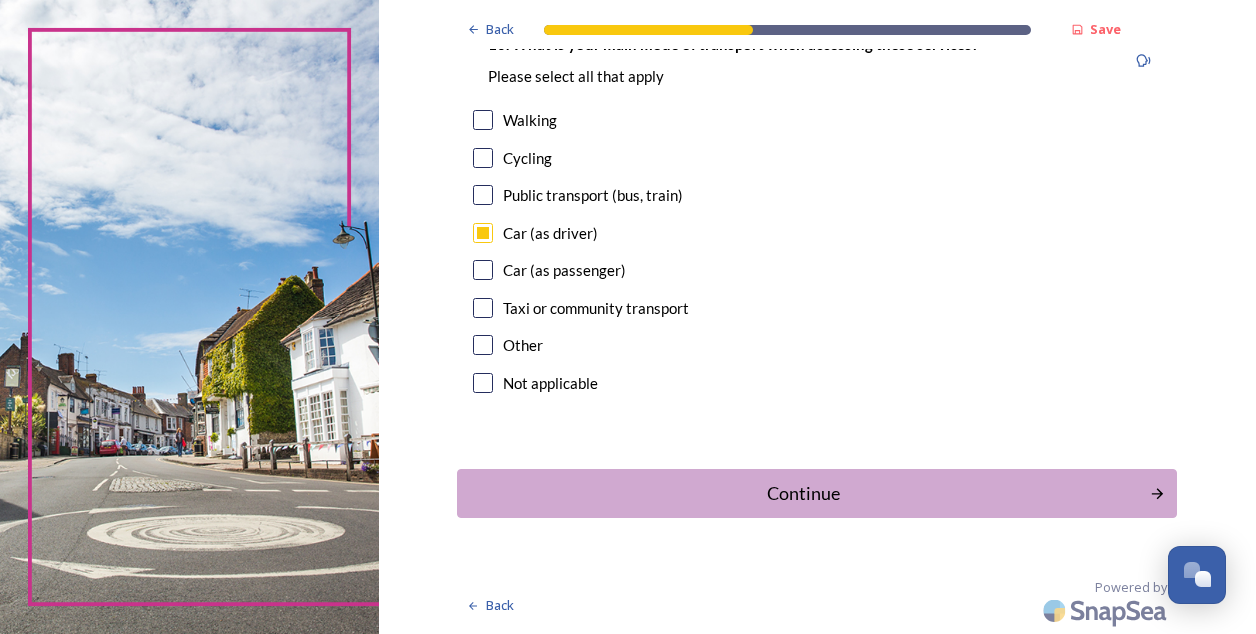 scroll, scrollTop: 1954, scrollLeft: 0, axis: vertical 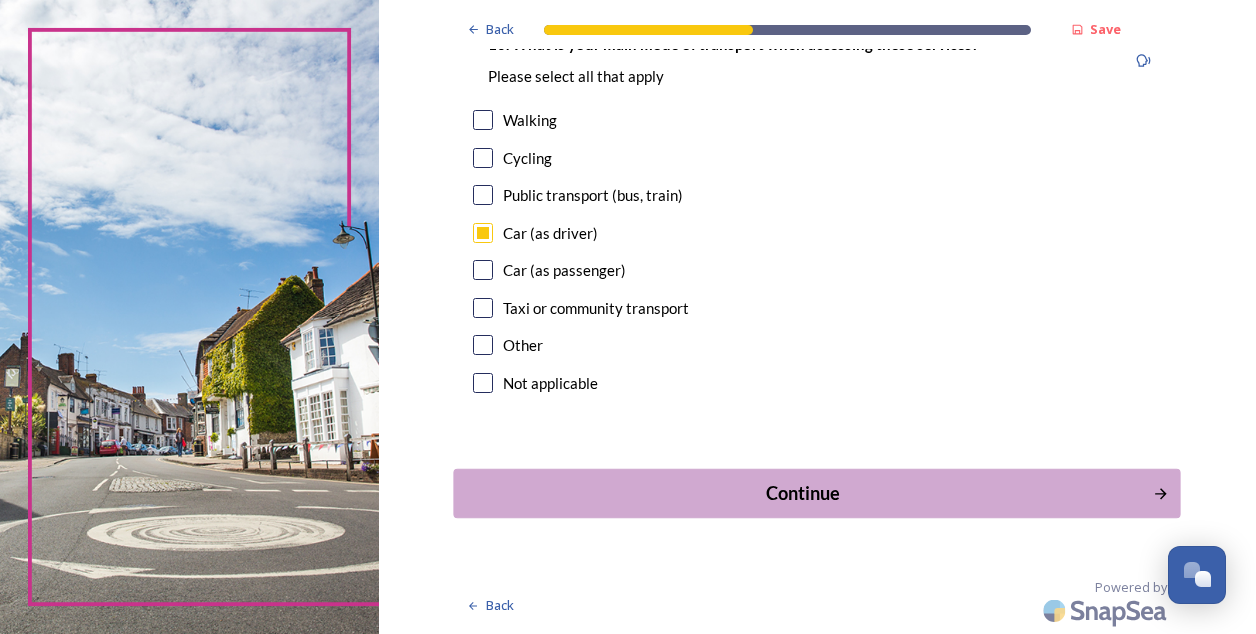 click on "Continue" at bounding box center [803, 493] 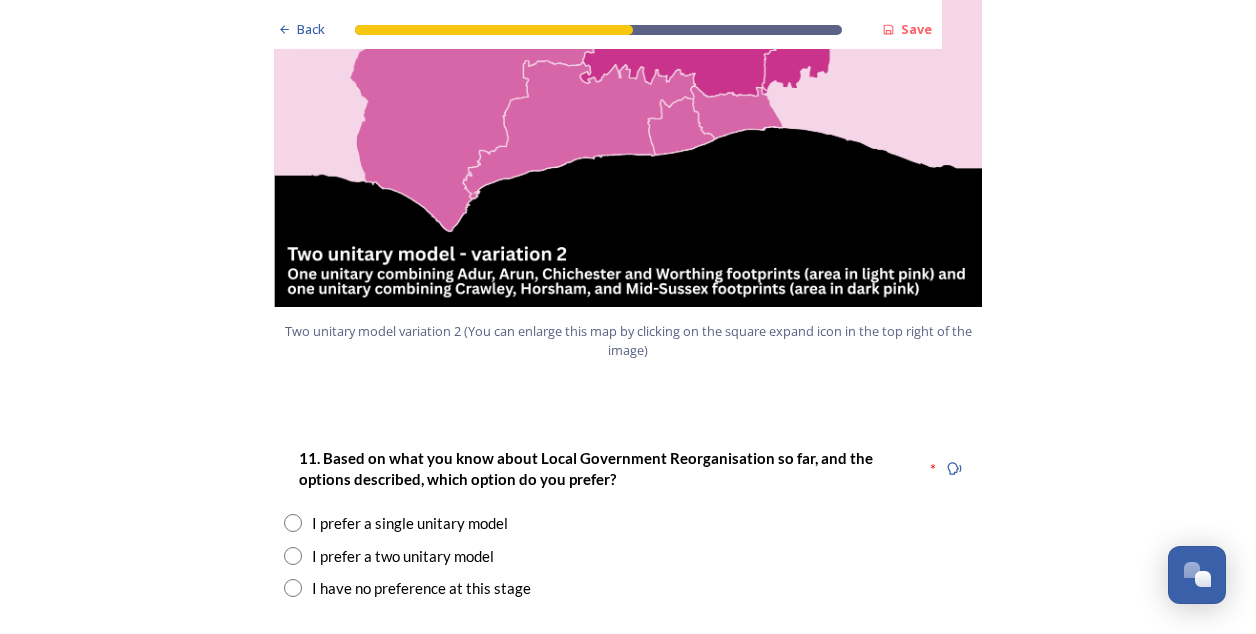 scroll, scrollTop: 2355, scrollLeft: 0, axis: vertical 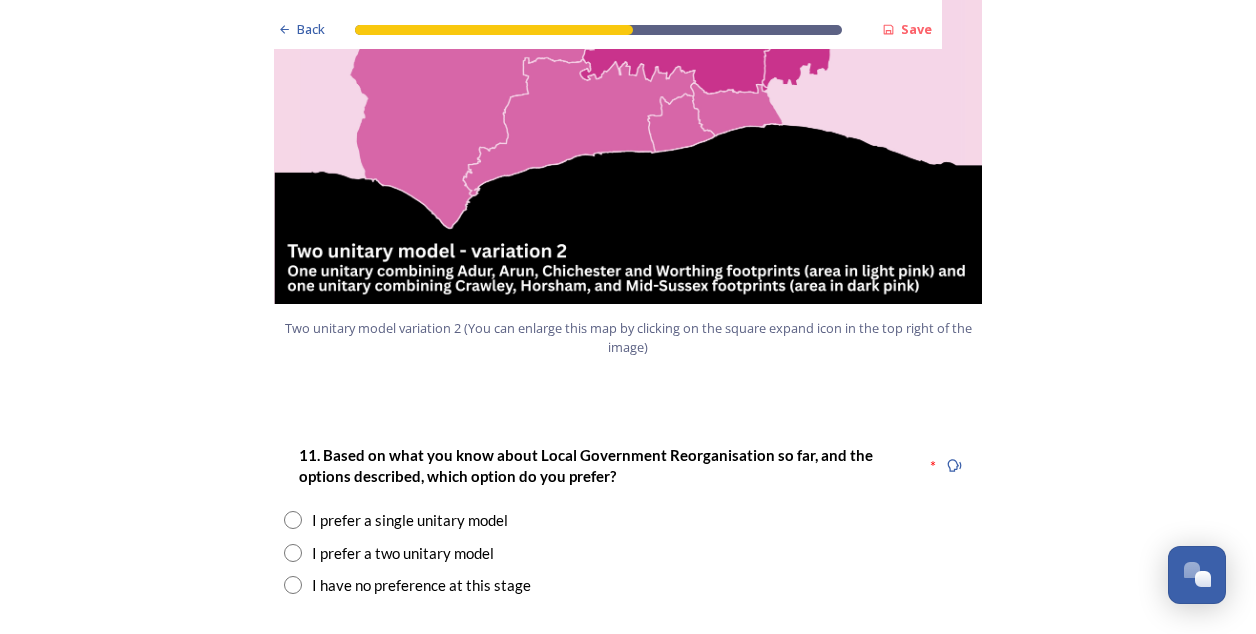 click at bounding box center (293, 553) 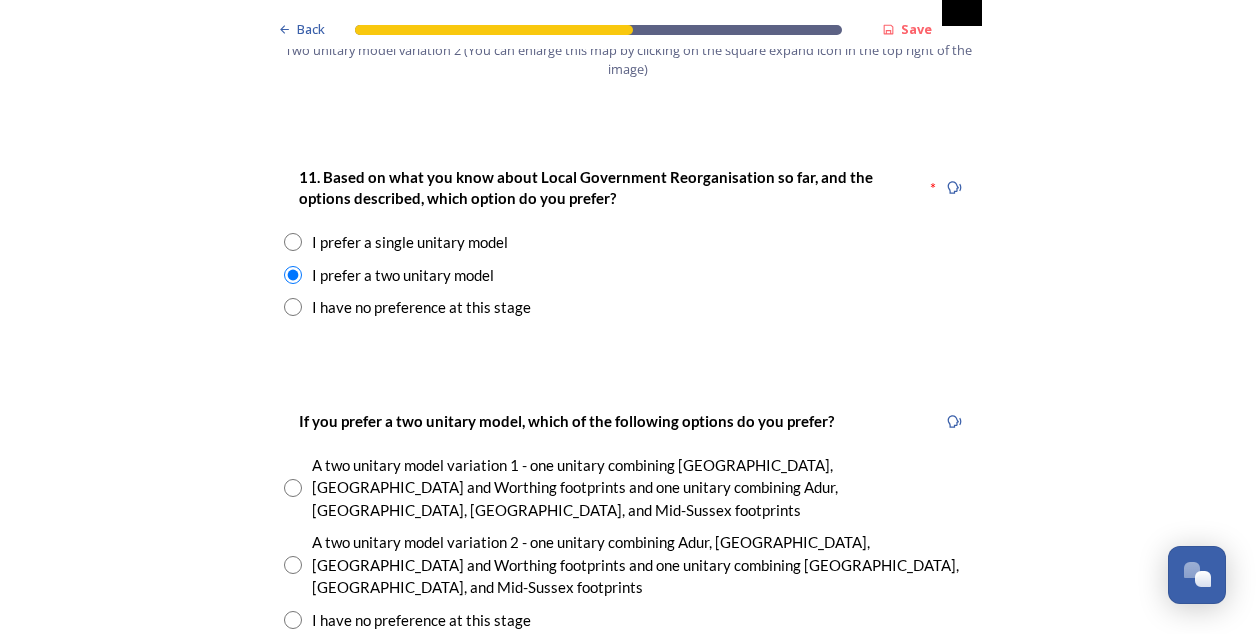 scroll, scrollTop: 2632, scrollLeft: 0, axis: vertical 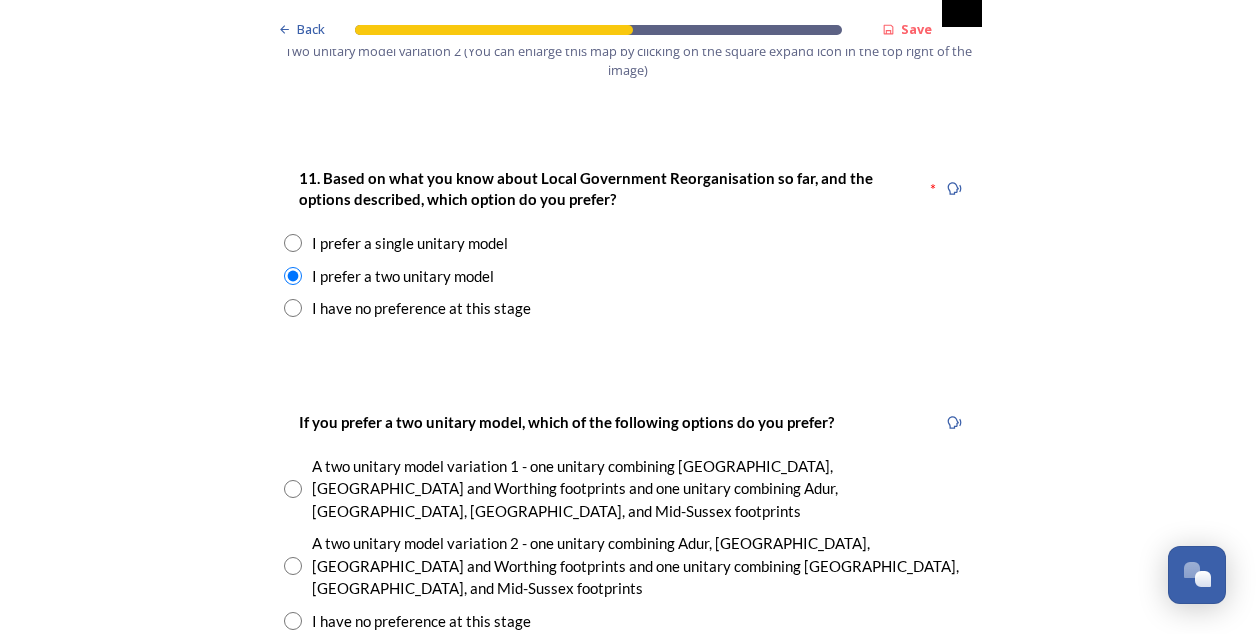 click at bounding box center (293, 489) 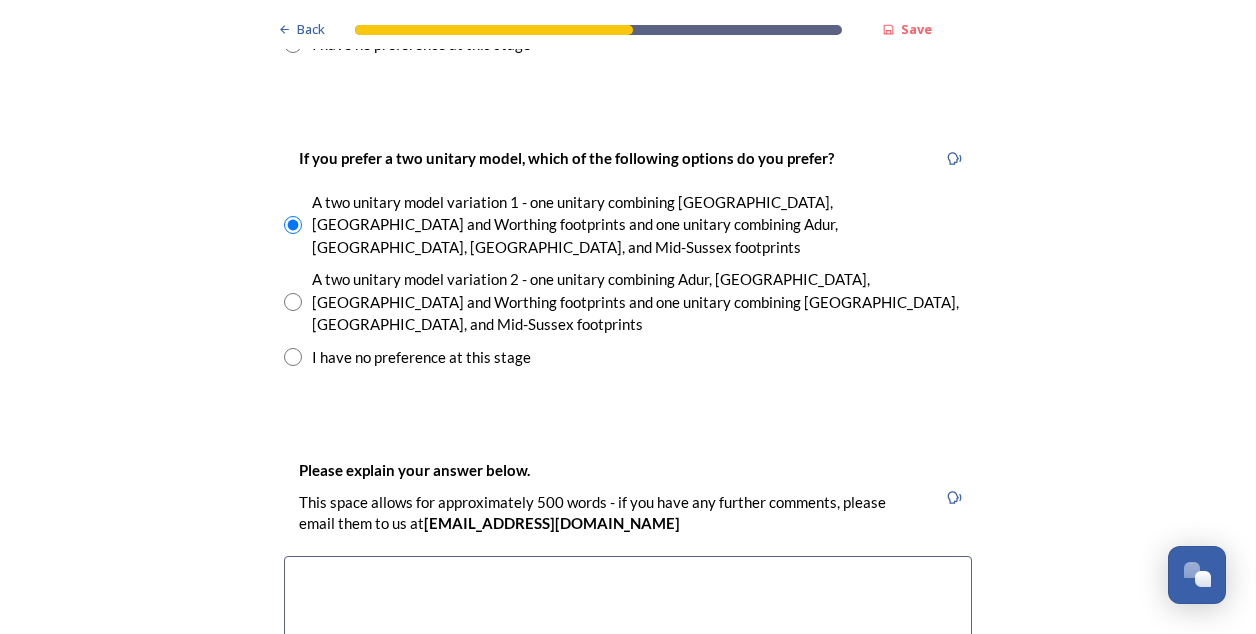 scroll, scrollTop: 2907, scrollLeft: 0, axis: vertical 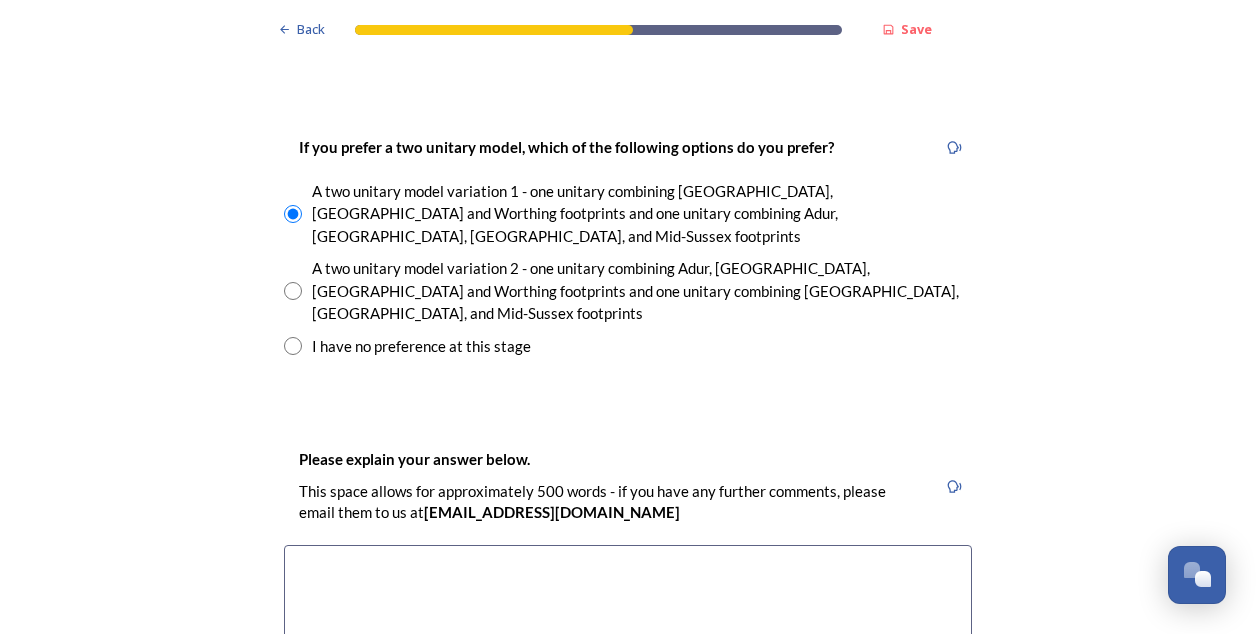 click at bounding box center (628, 657) 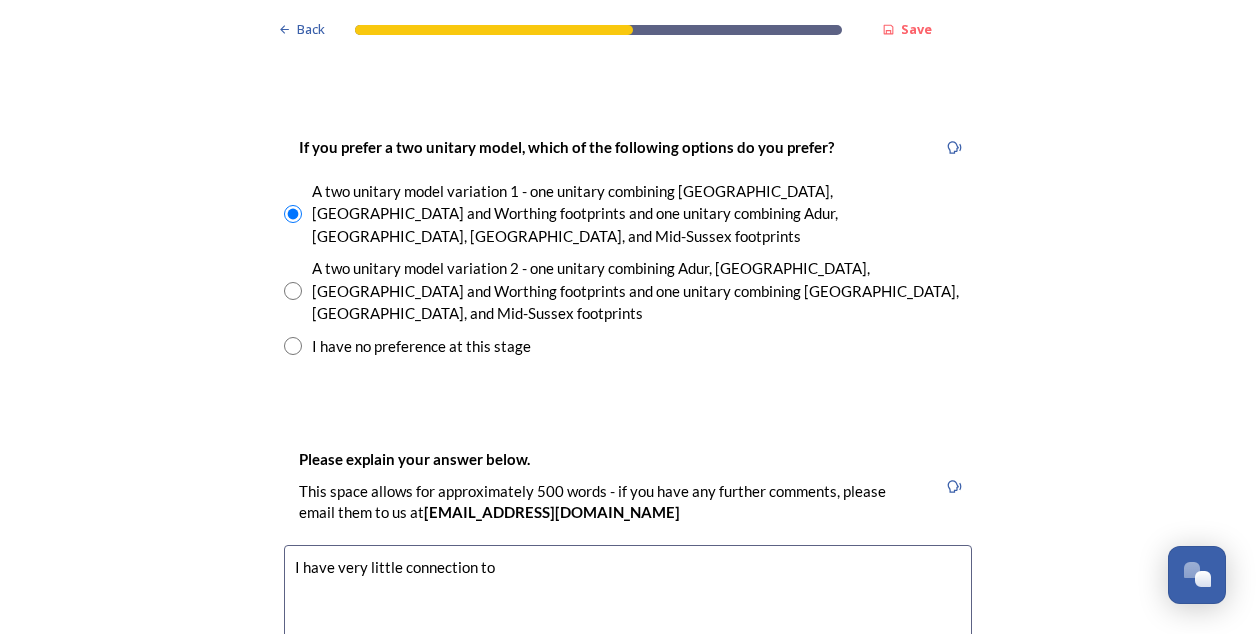 drag, startPoint x: 505, startPoint y: 445, endPoint x: 290, endPoint y: 437, distance: 215.14879 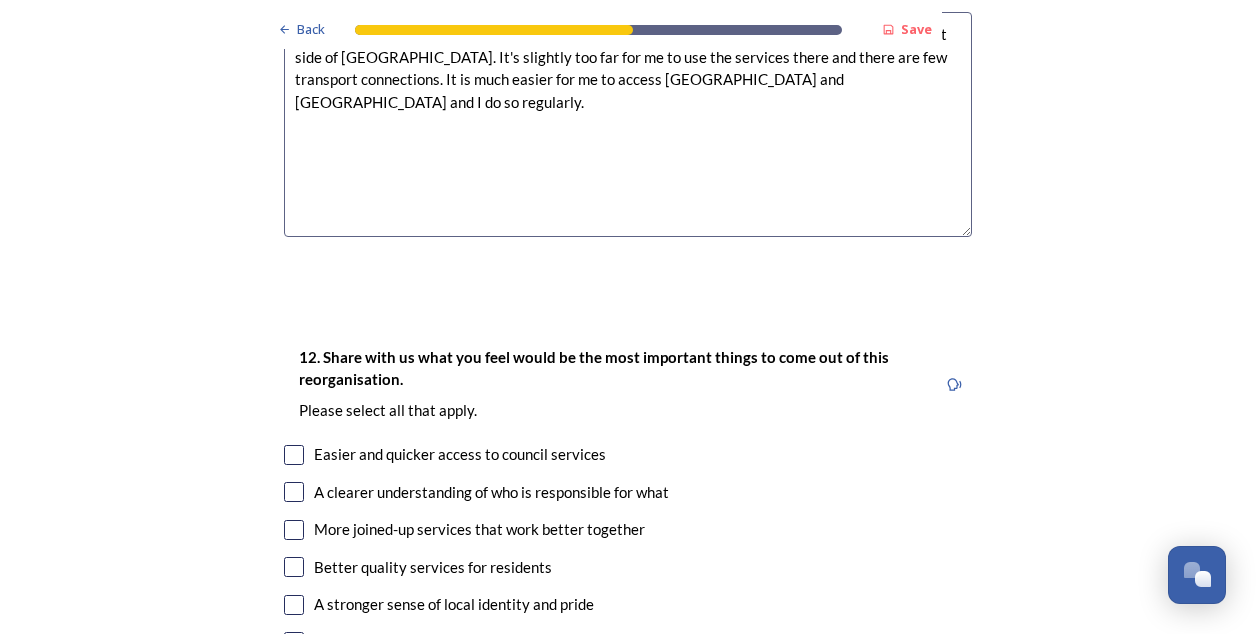 scroll, scrollTop: 3448, scrollLeft: 0, axis: vertical 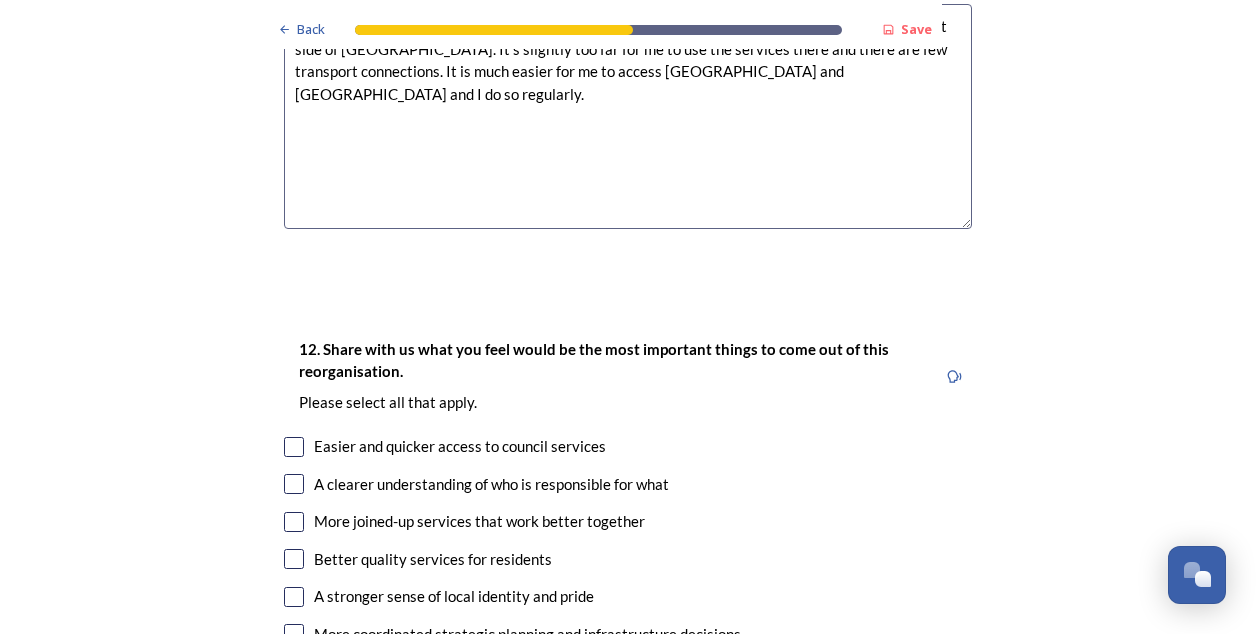 type on "[GEOGRAPHIC_DATA] is a huge county and I have very little connection to what goes on in the East side of [GEOGRAPHIC_DATA]. It's slightly too far for me to use the services there and there are few transport connections. It is much easier for me to access [GEOGRAPHIC_DATA] and [GEOGRAPHIC_DATA] and I do so regularly." 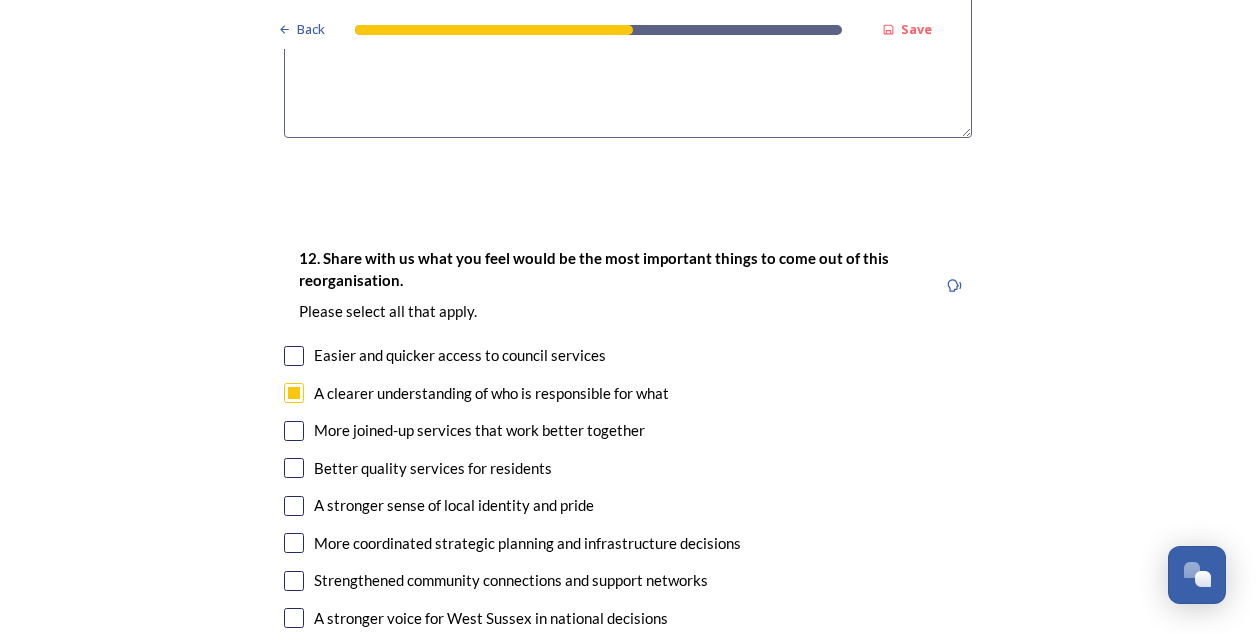 scroll, scrollTop: 3548, scrollLeft: 0, axis: vertical 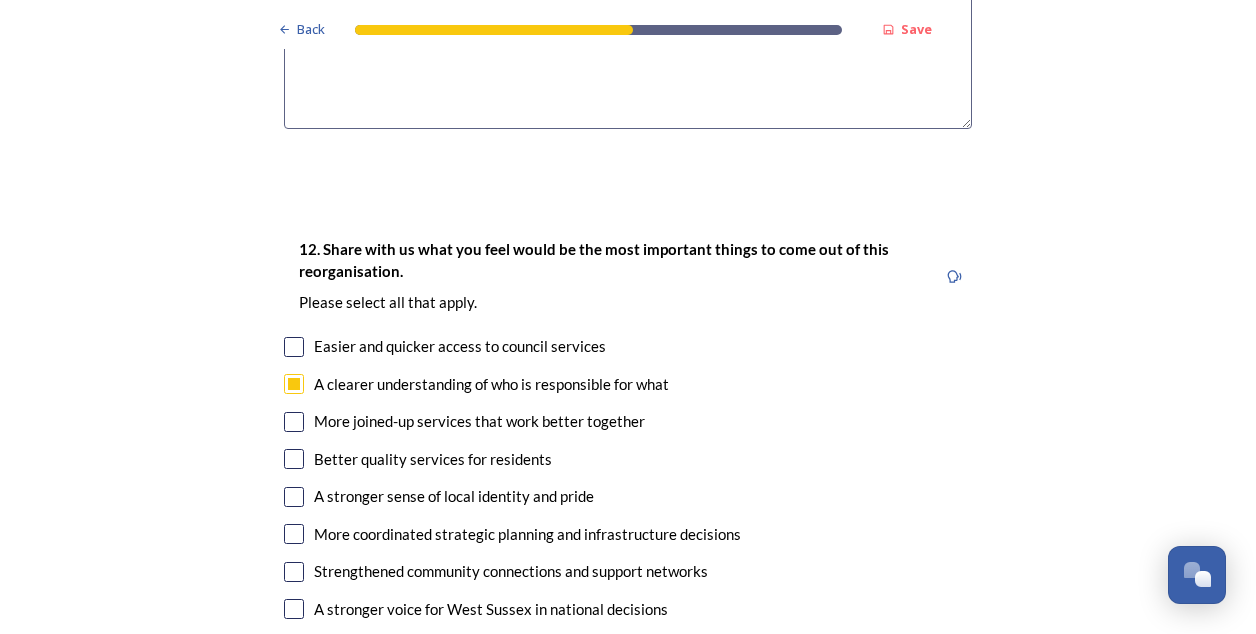 click at bounding box center [294, 459] 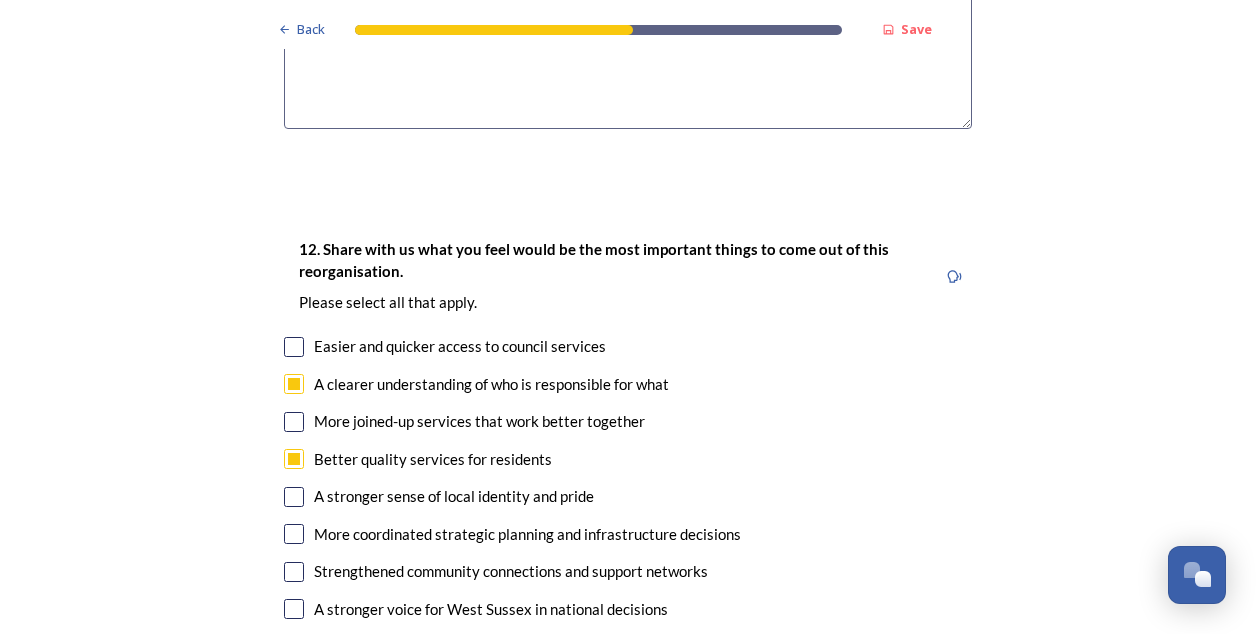 click at bounding box center [294, 497] 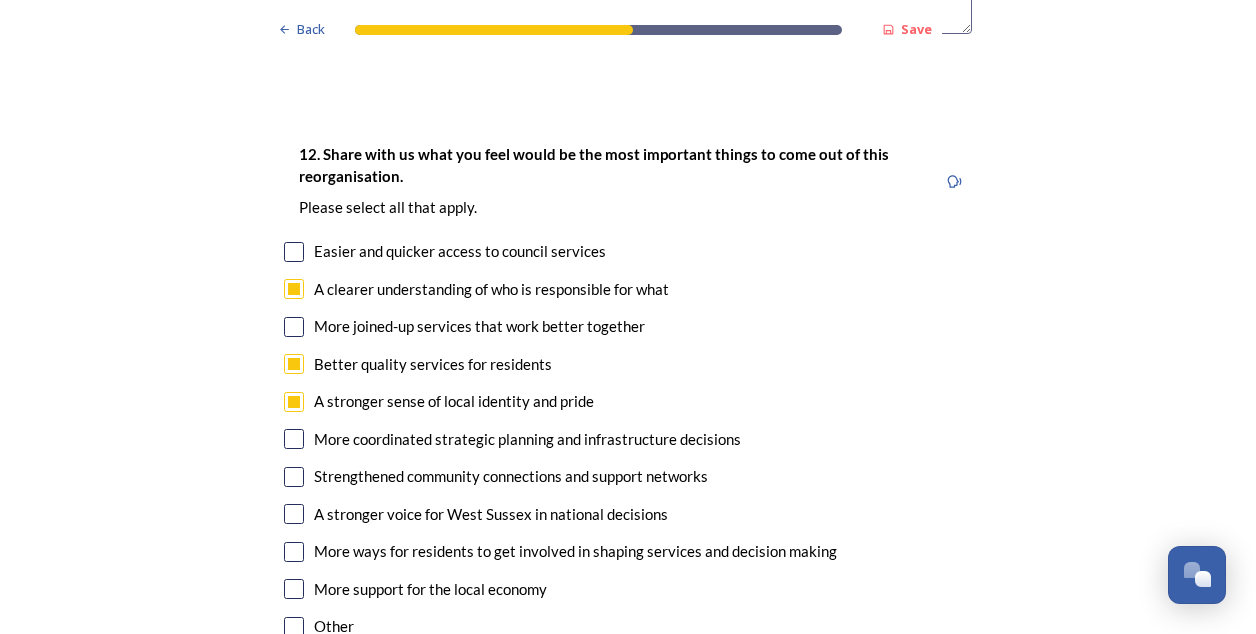 scroll, scrollTop: 3645, scrollLeft: 0, axis: vertical 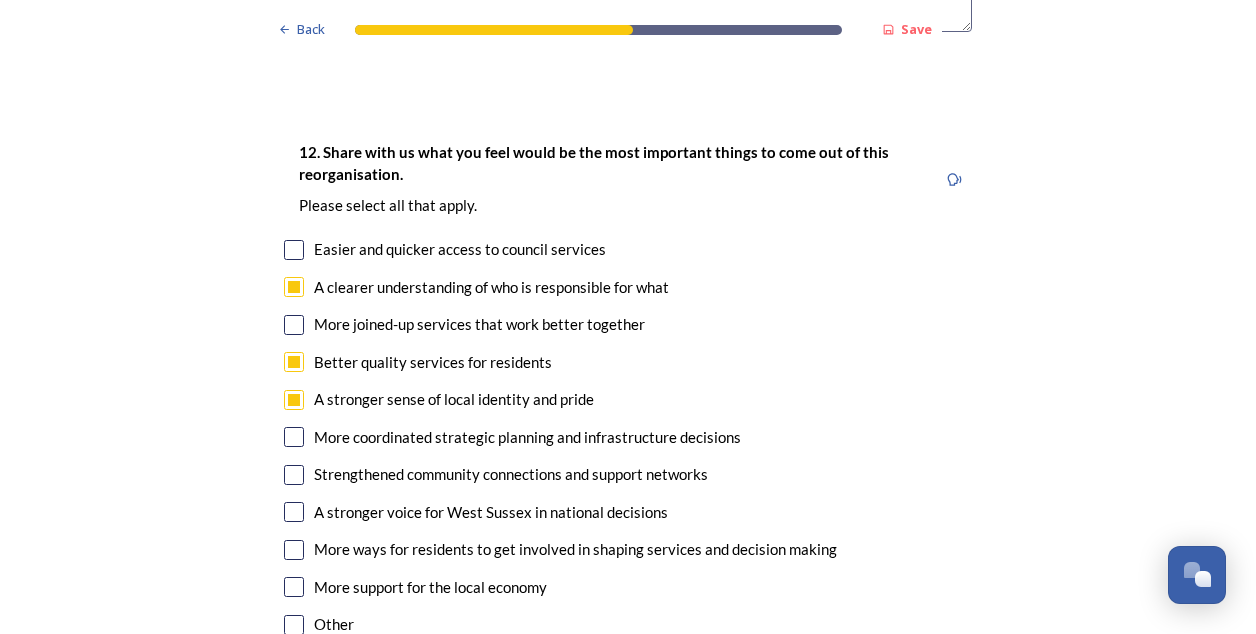 click at bounding box center (294, 400) 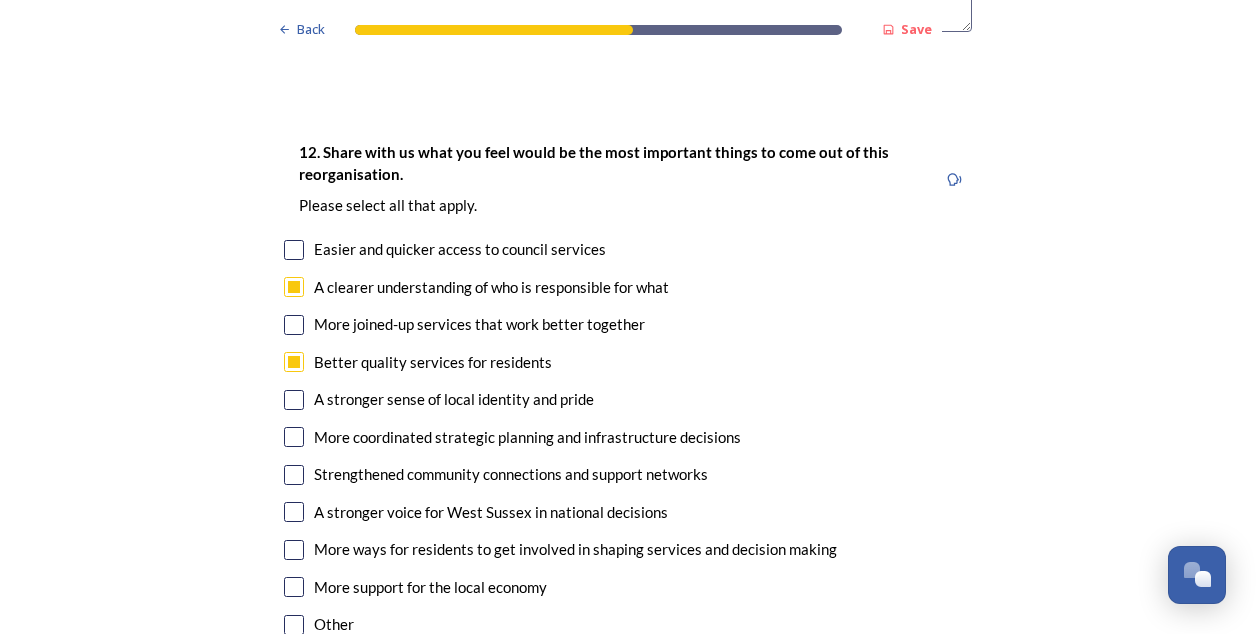 click at bounding box center (294, 587) 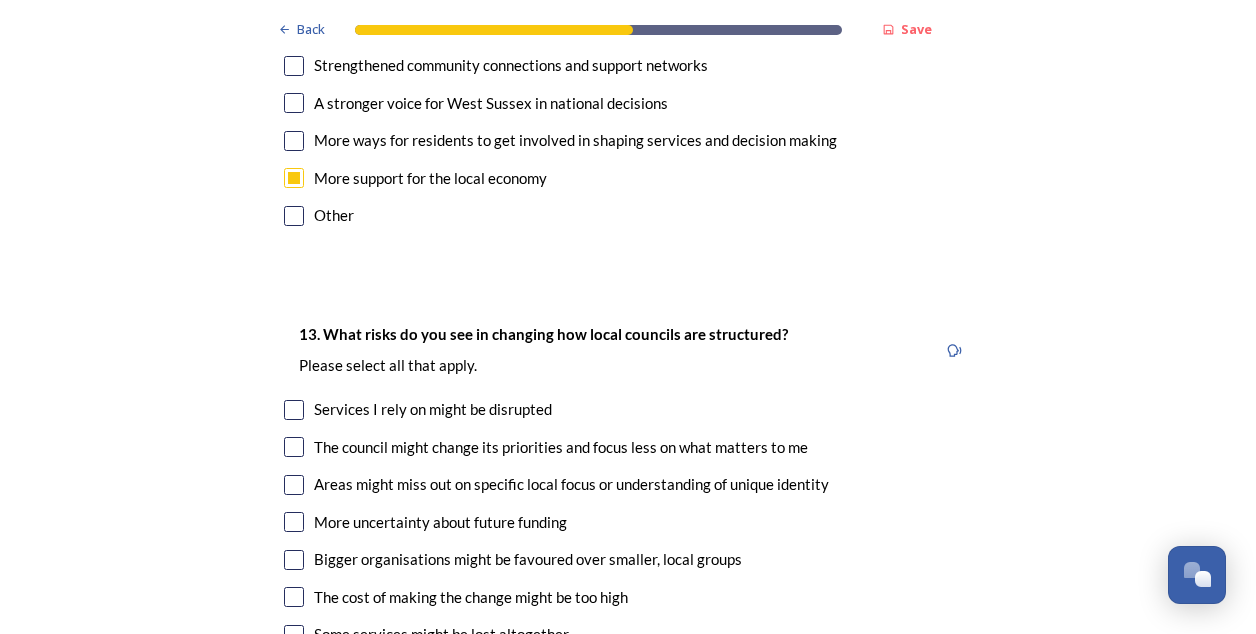 scroll, scrollTop: 4055, scrollLeft: 0, axis: vertical 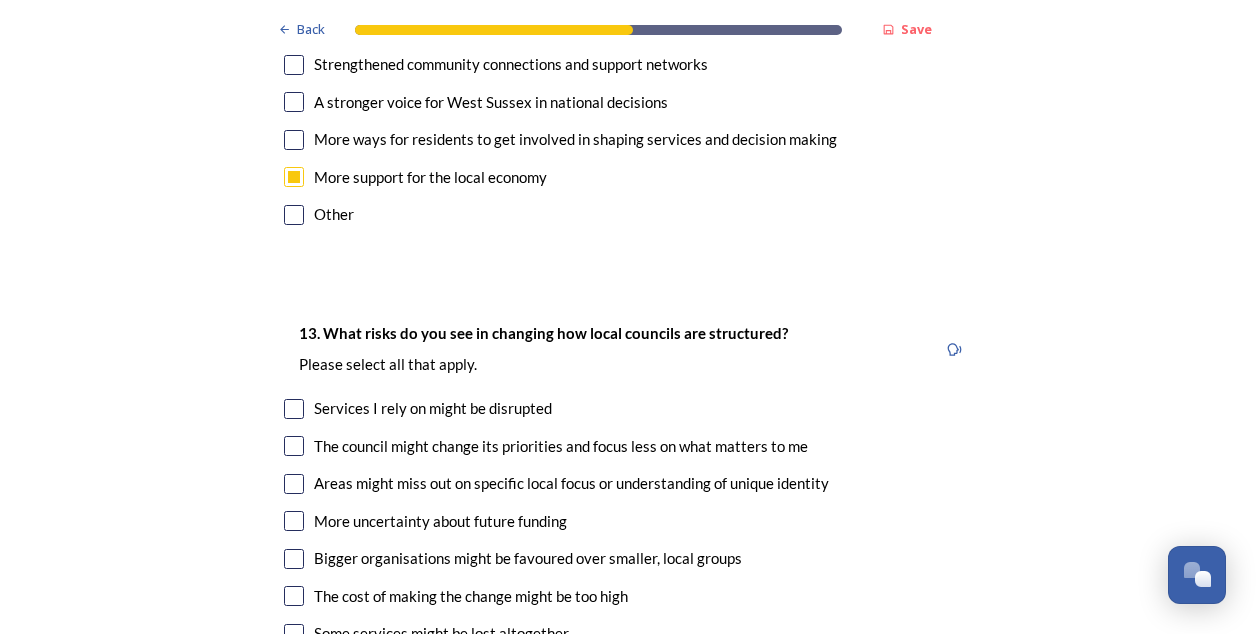 click at bounding box center (294, 446) 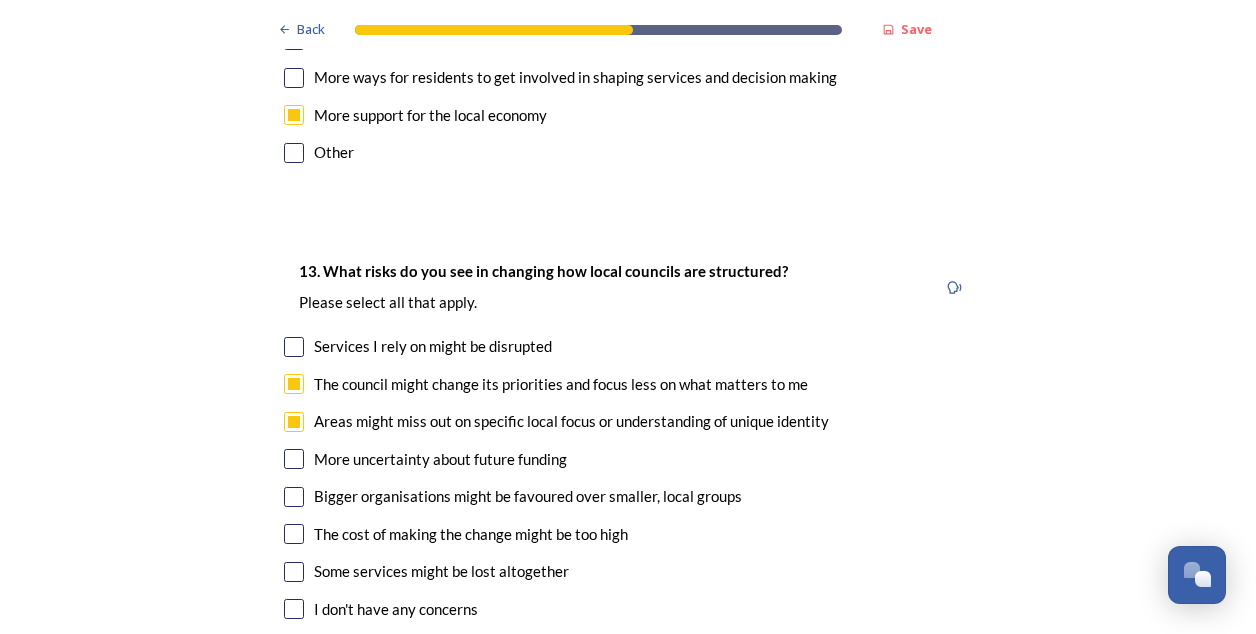 scroll, scrollTop: 4120, scrollLeft: 0, axis: vertical 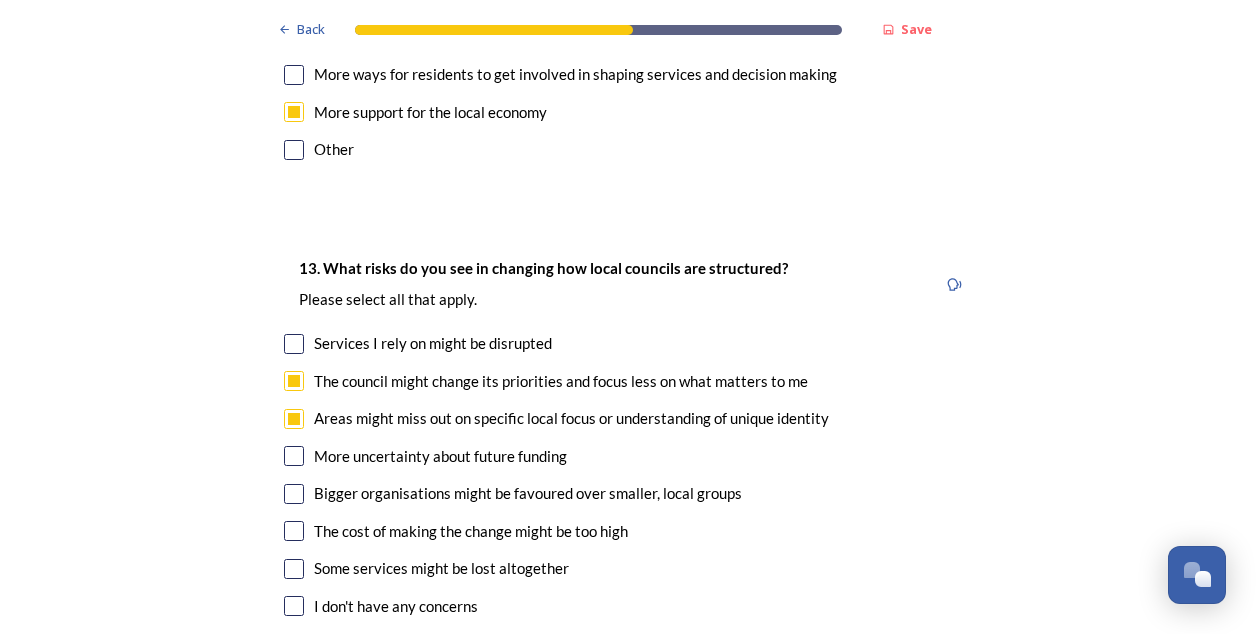 click at bounding box center [294, 494] 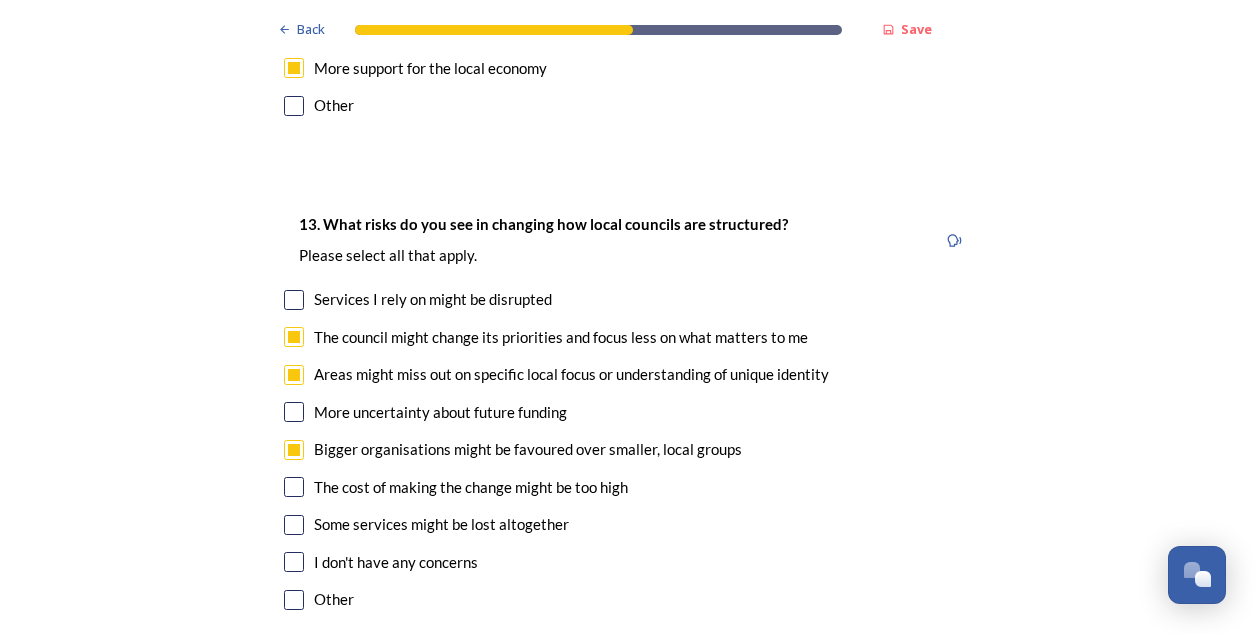 scroll, scrollTop: 4165, scrollLeft: 0, axis: vertical 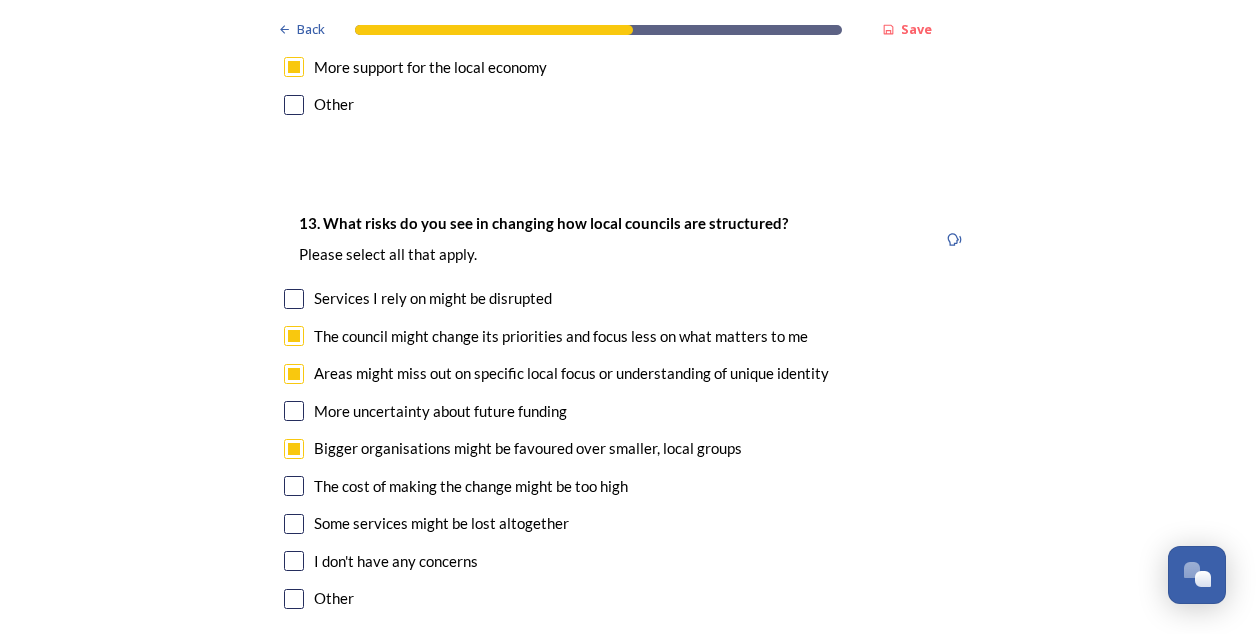 click at bounding box center (294, 486) 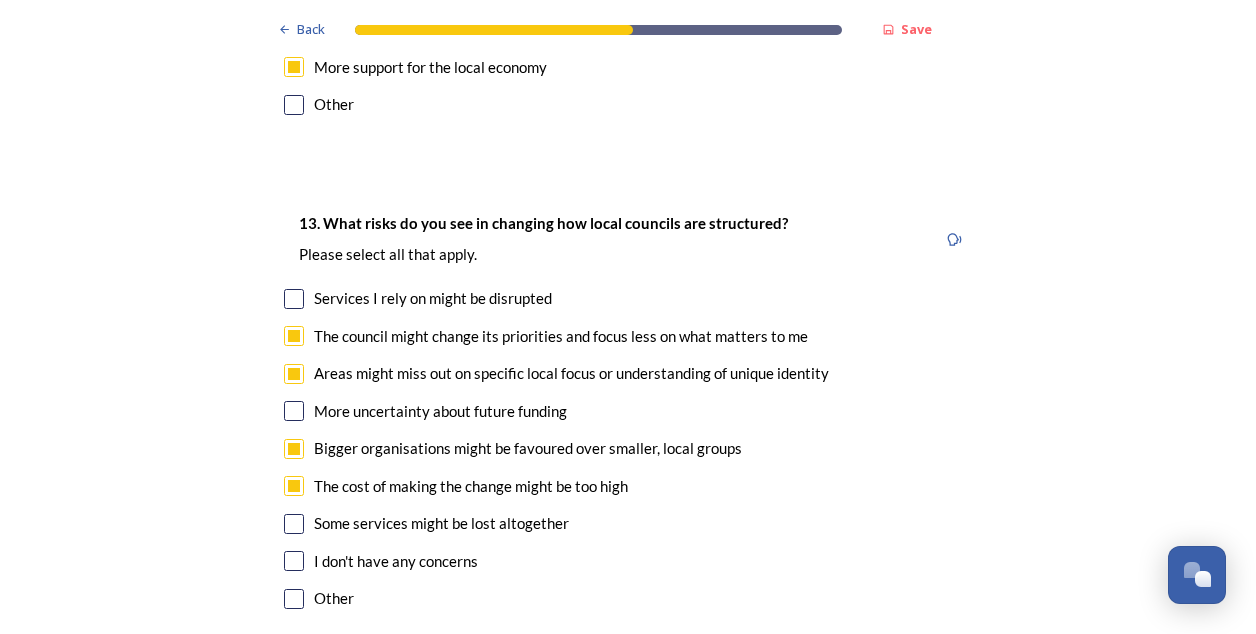 click at bounding box center [294, 524] 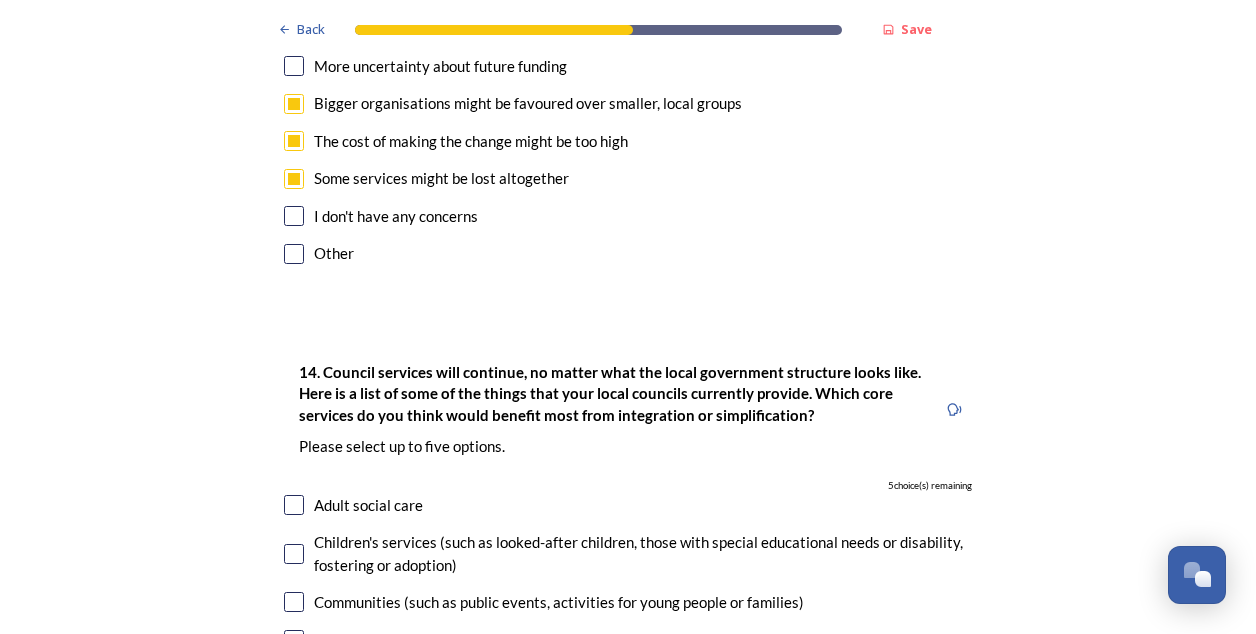 scroll, scrollTop: 4514, scrollLeft: 0, axis: vertical 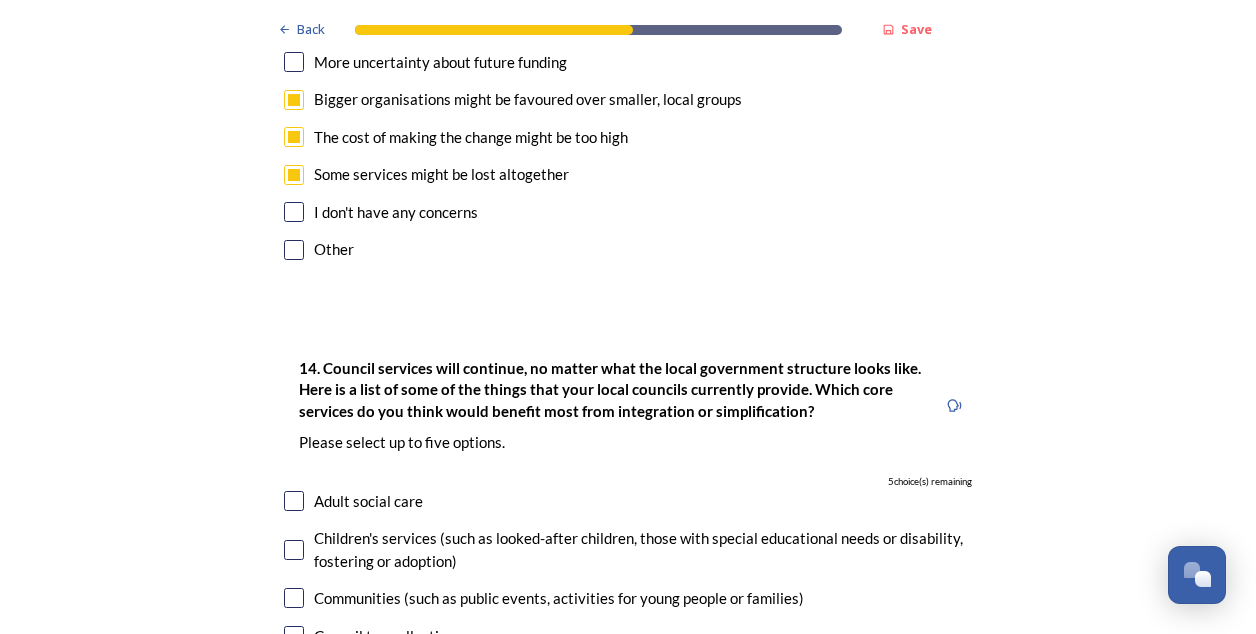 click at bounding box center (294, 501) 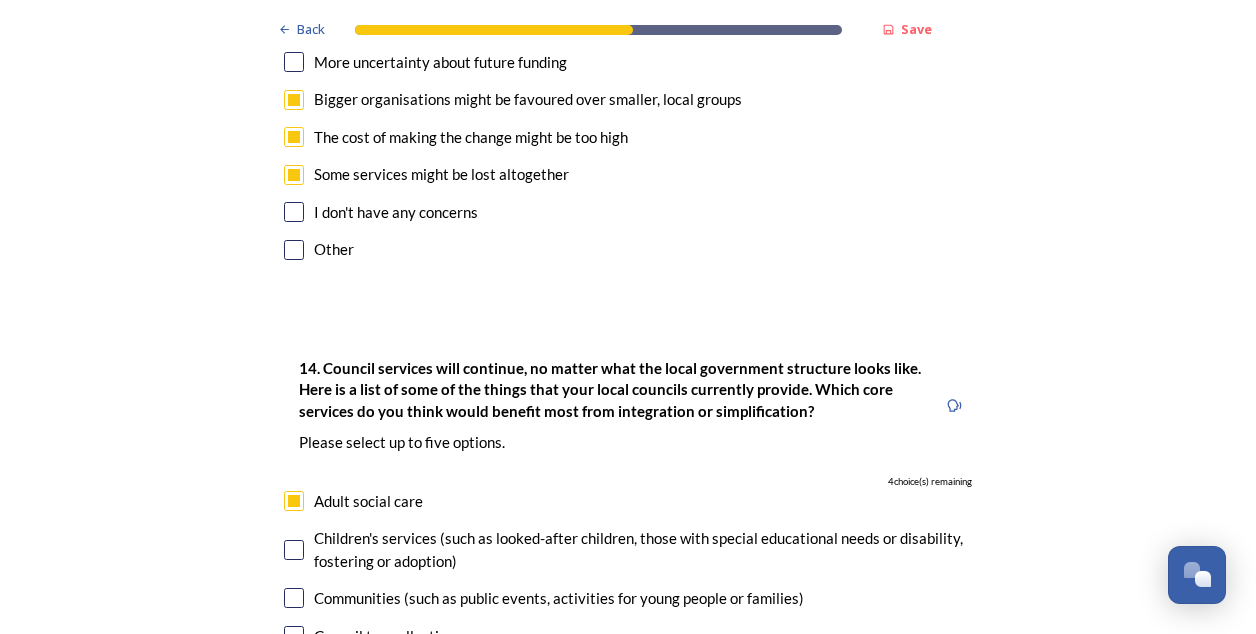 click at bounding box center [294, 550] 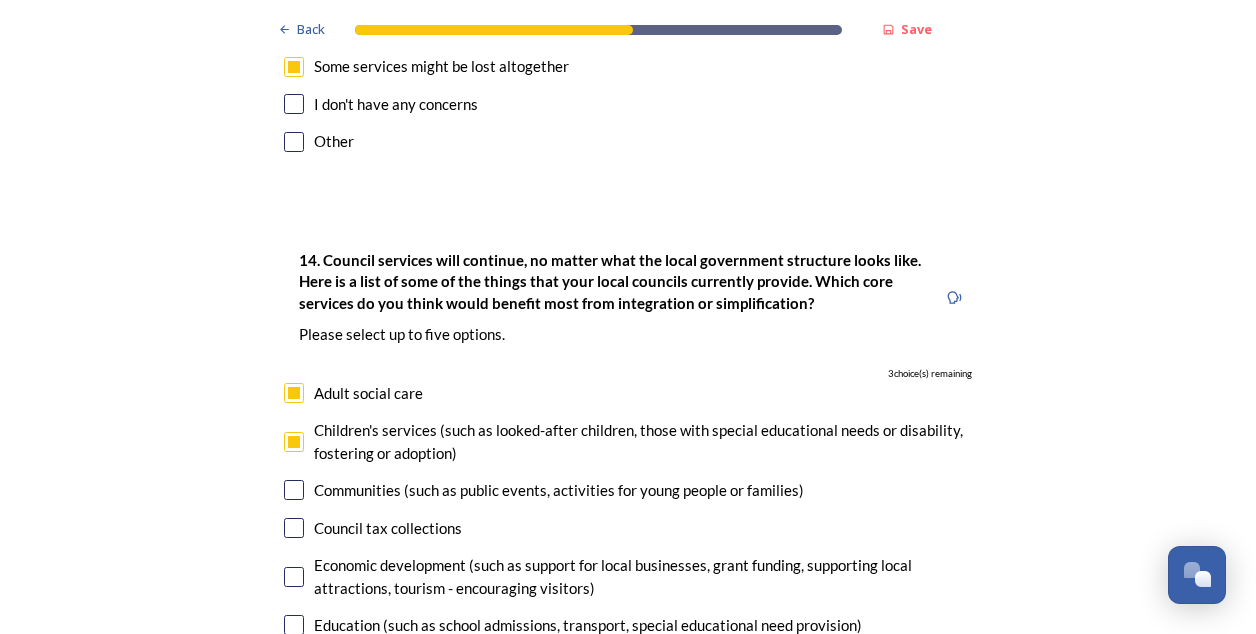 scroll, scrollTop: 4637, scrollLeft: 0, axis: vertical 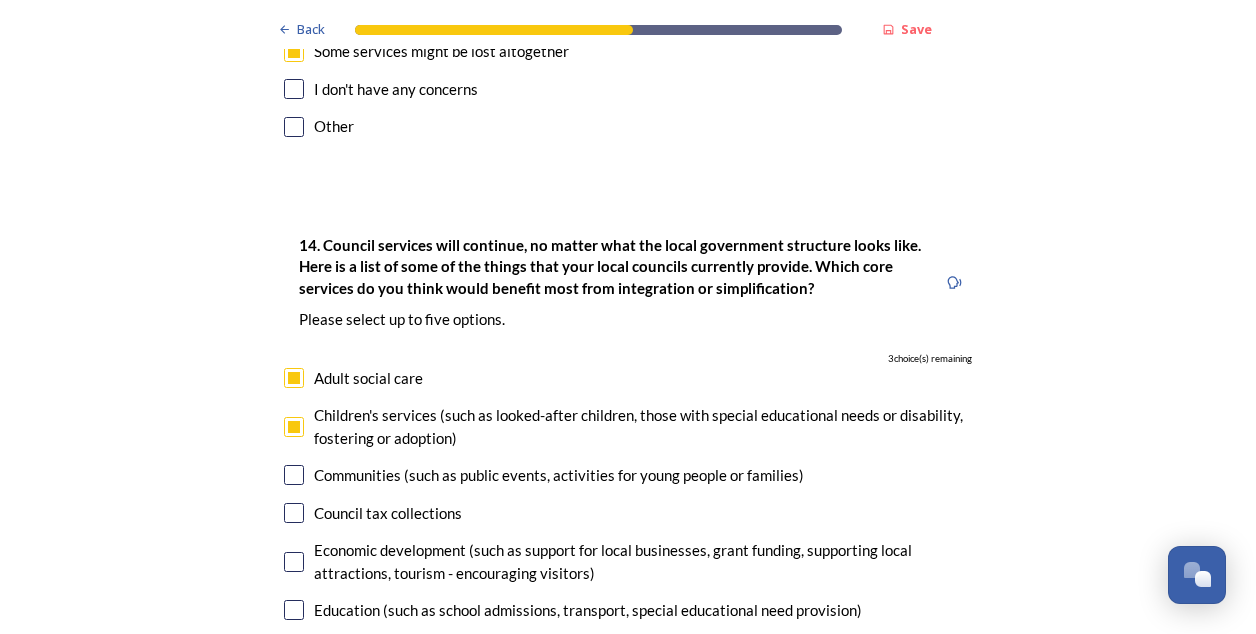 click at bounding box center (294, 513) 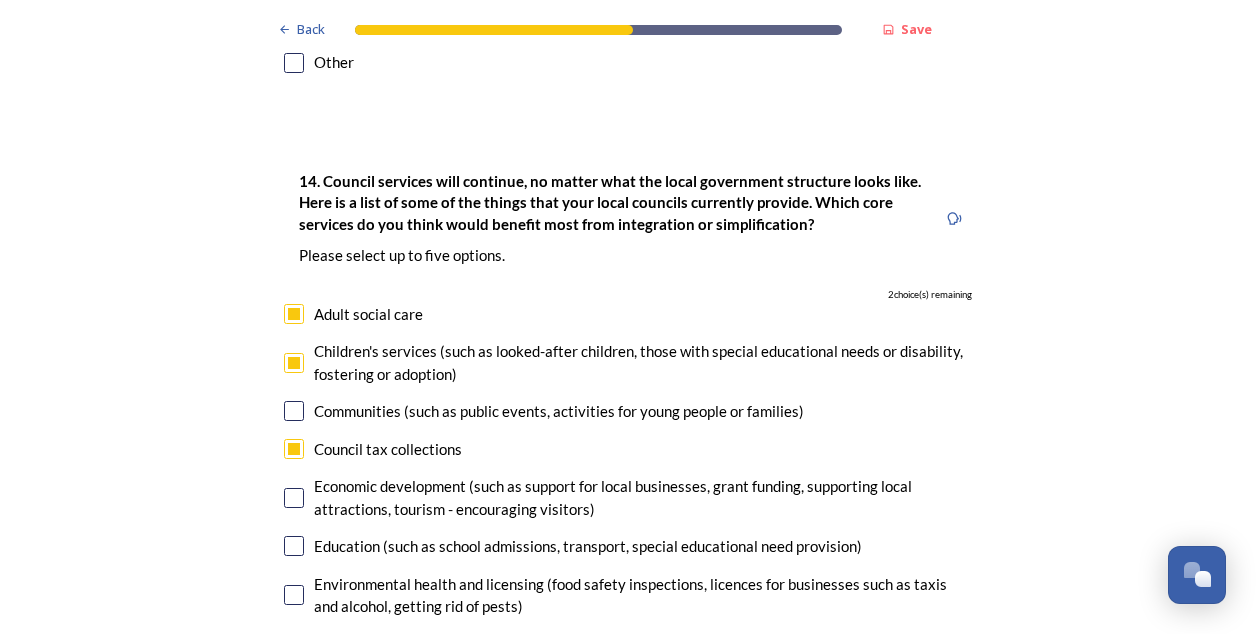 scroll, scrollTop: 4702, scrollLeft: 0, axis: vertical 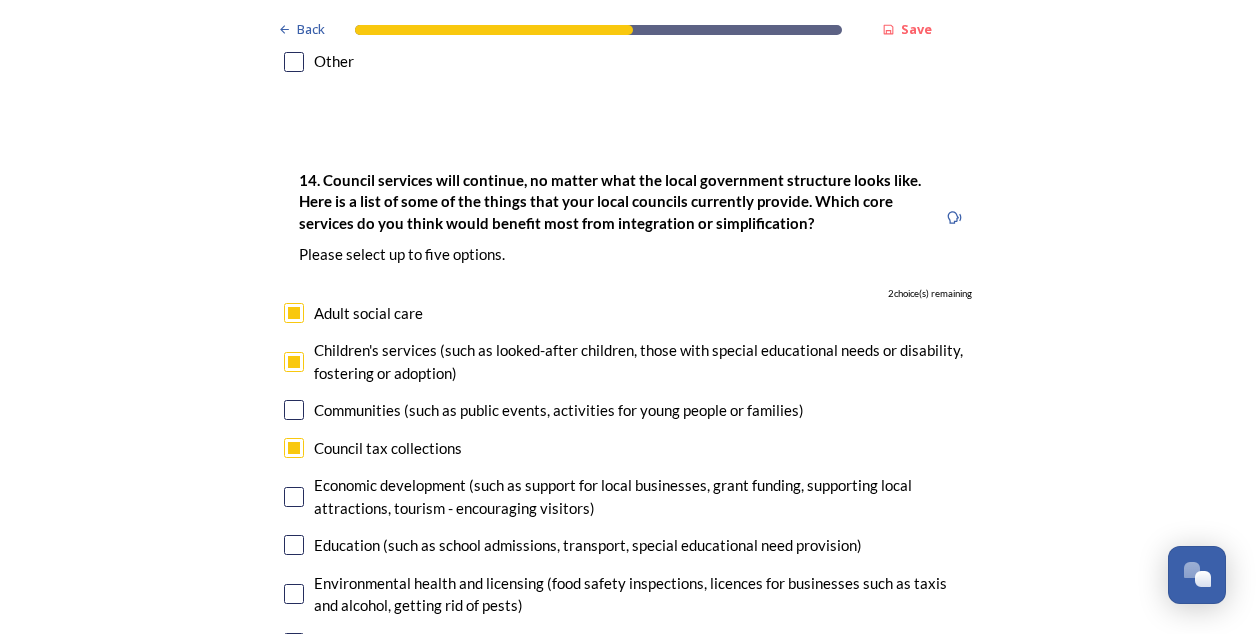 click at bounding box center (294, 594) 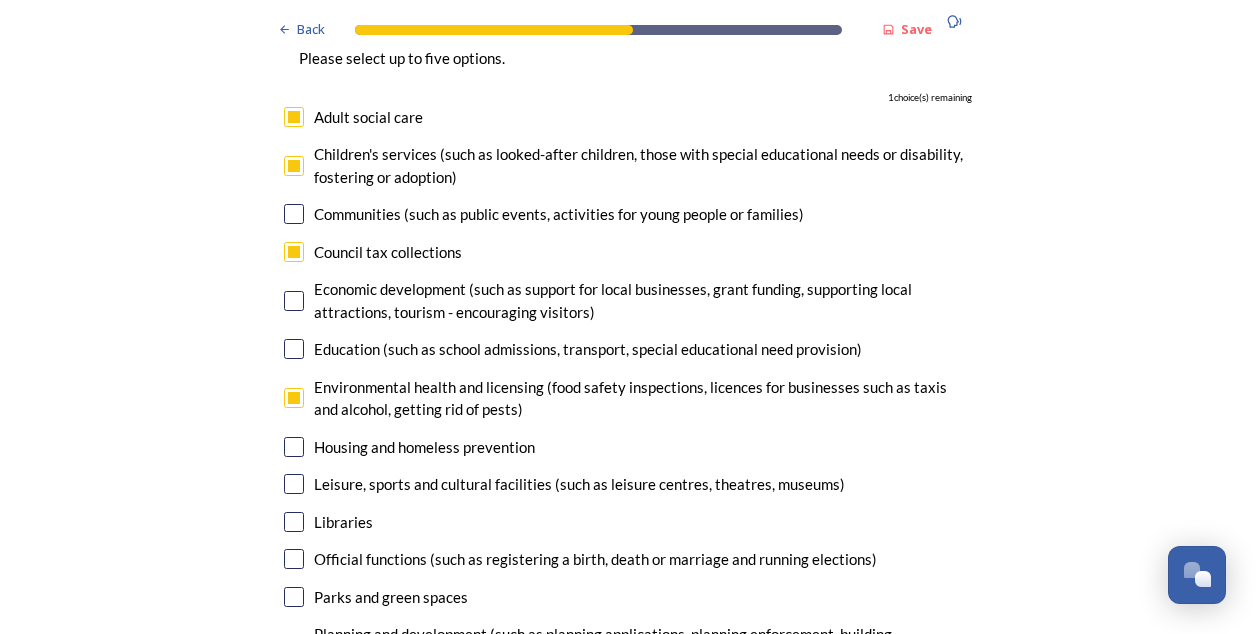 scroll, scrollTop: 4902, scrollLeft: 0, axis: vertical 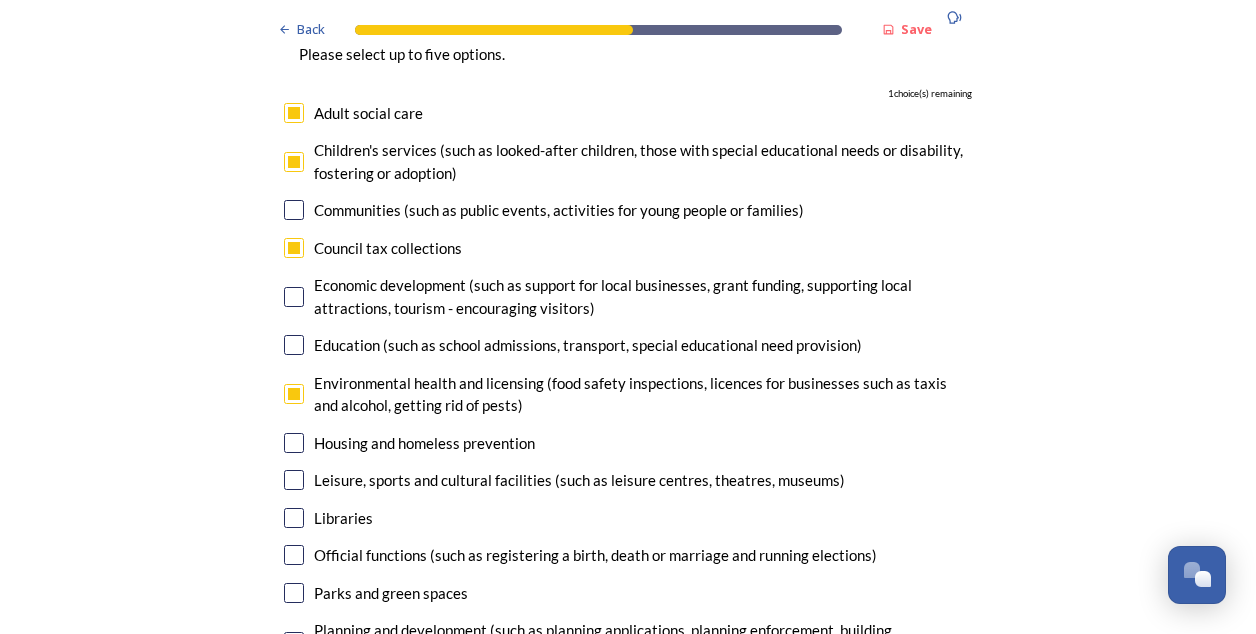 click at bounding box center (294, 555) 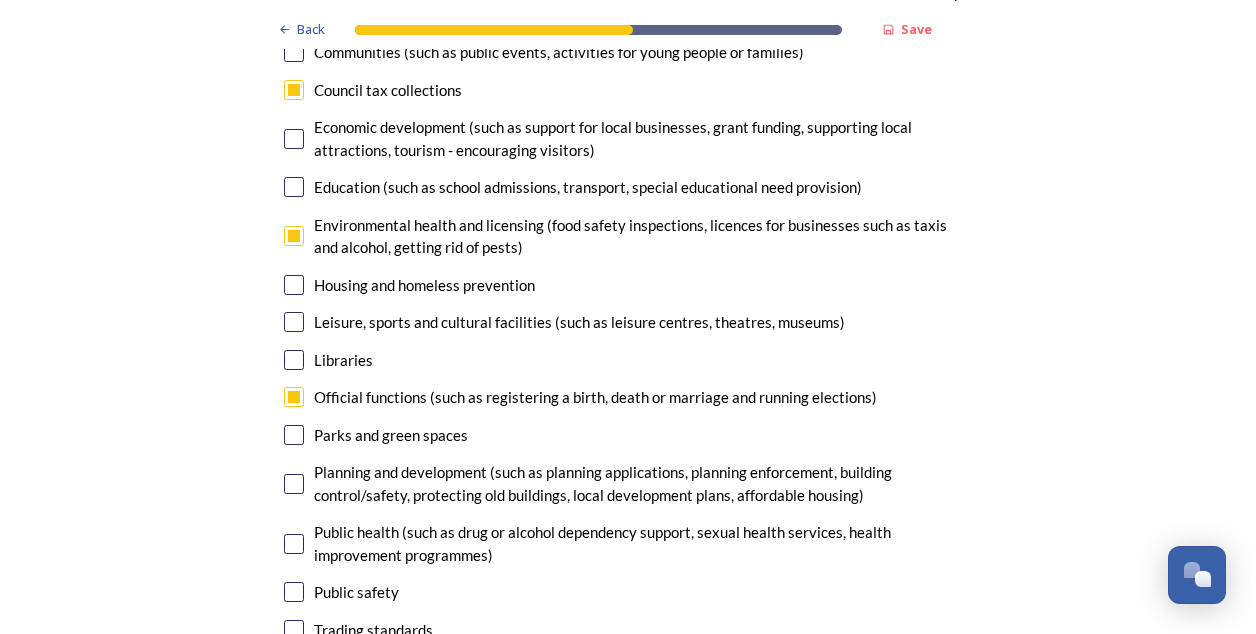 scroll, scrollTop: 5061, scrollLeft: 0, axis: vertical 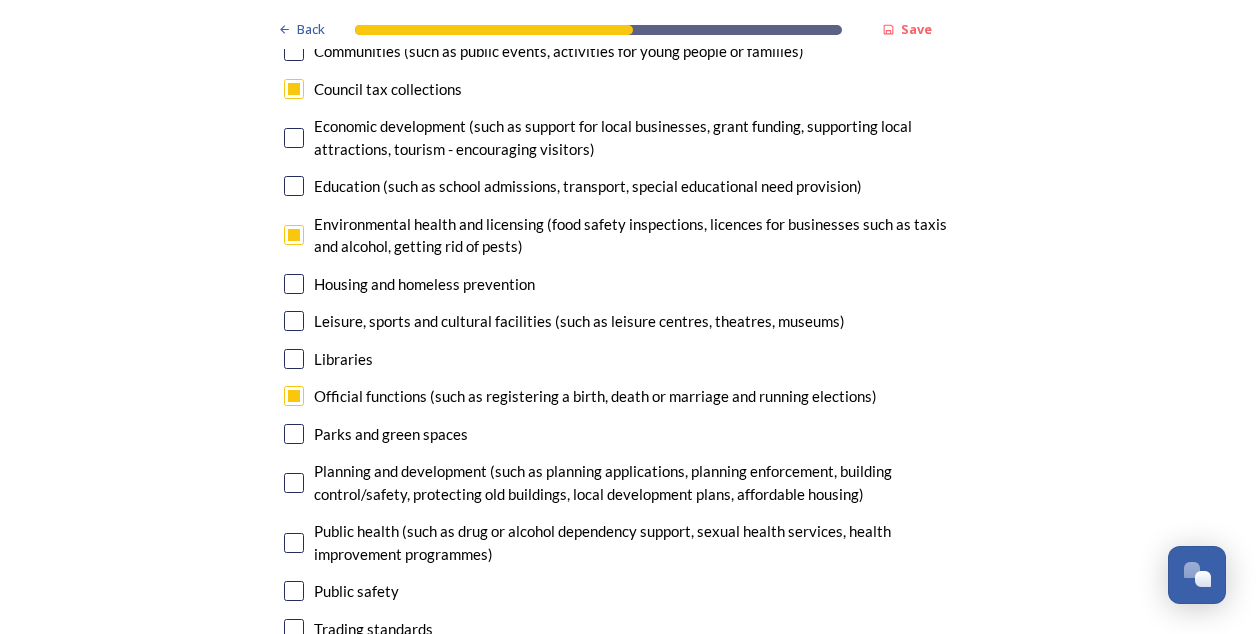 click at bounding box center [294, 543] 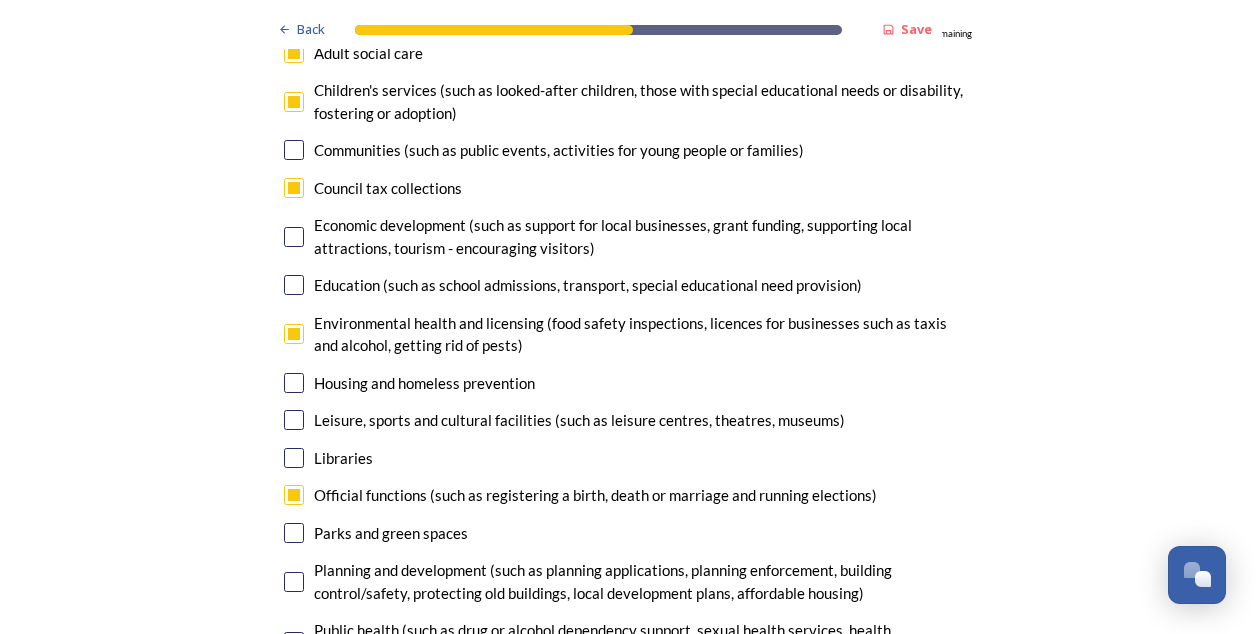 scroll, scrollTop: 4957, scrollLeft: 0, axis: vertical 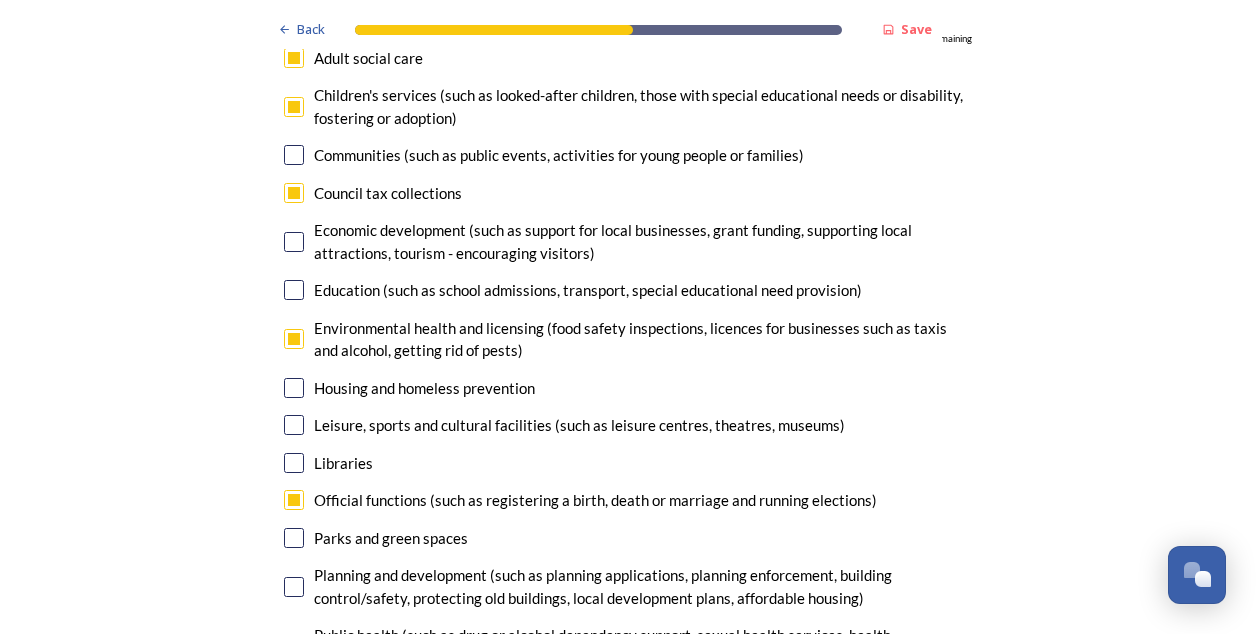 click at bounding box center [294, 339] 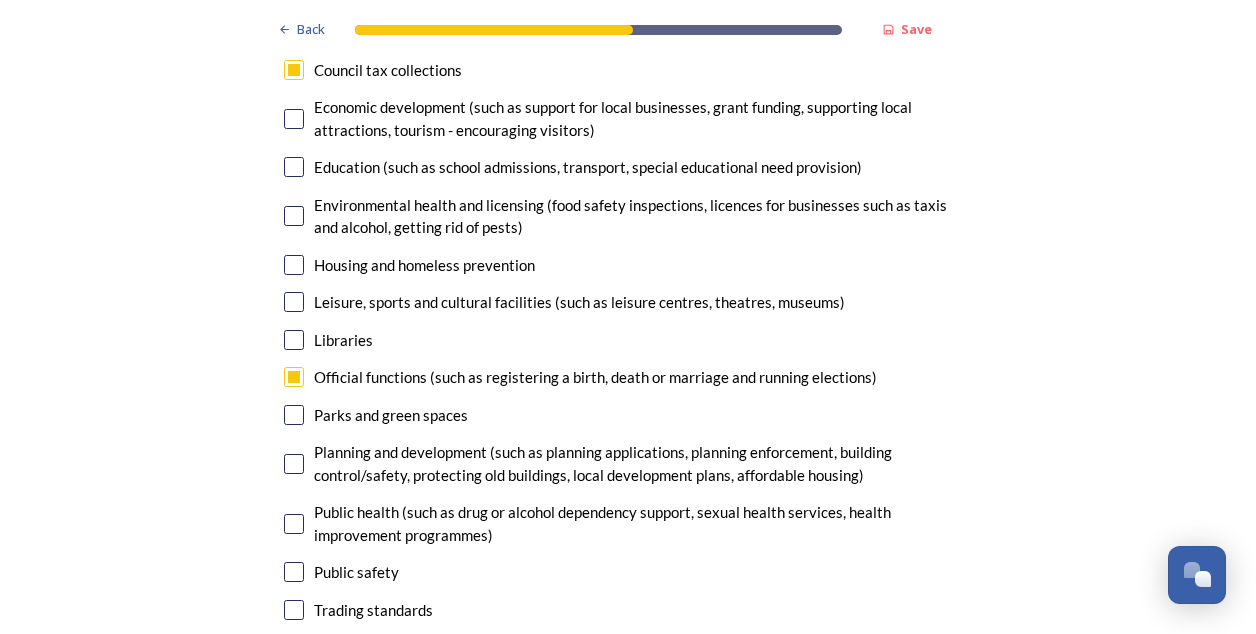 scroll, scrollTop: 5083, scrollLeft: 0, axis: vertical 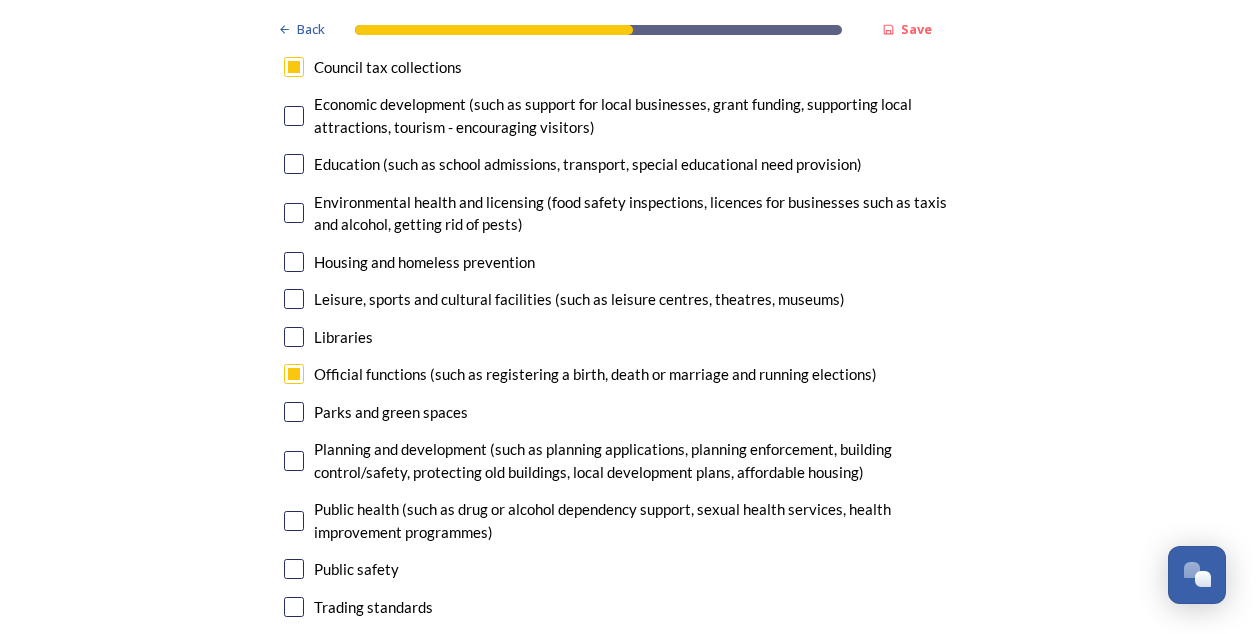 click at bounding box center [294, 644] 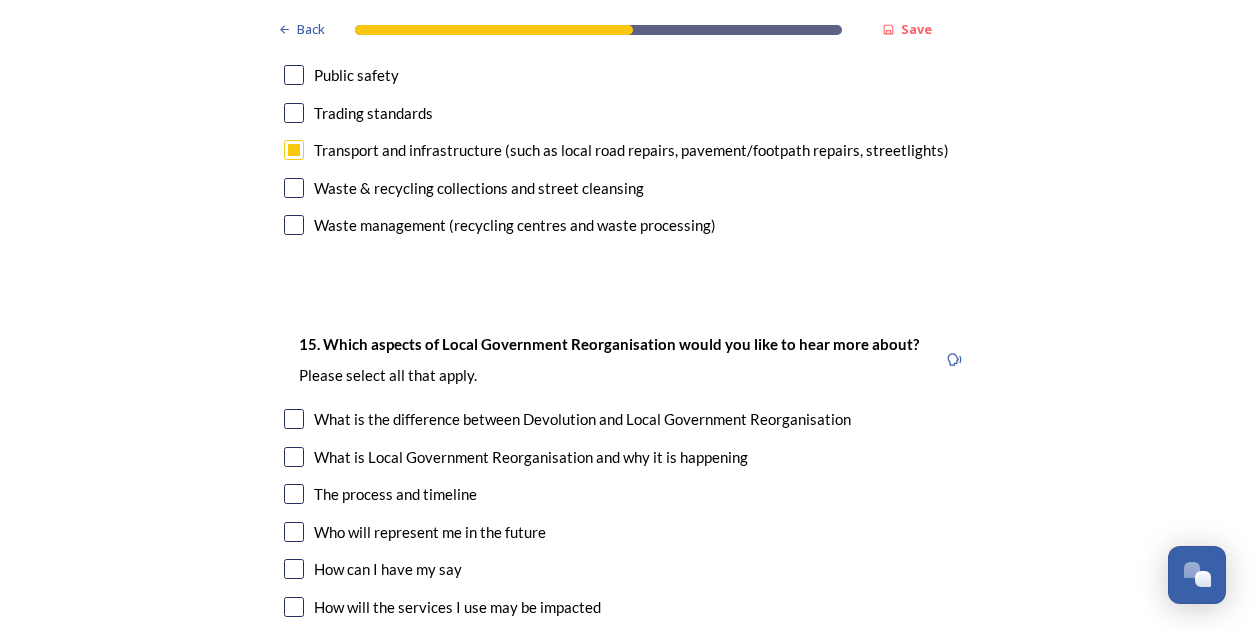 scroll, scrollTop: 5583, scrollLeft: 0, axis: vertical 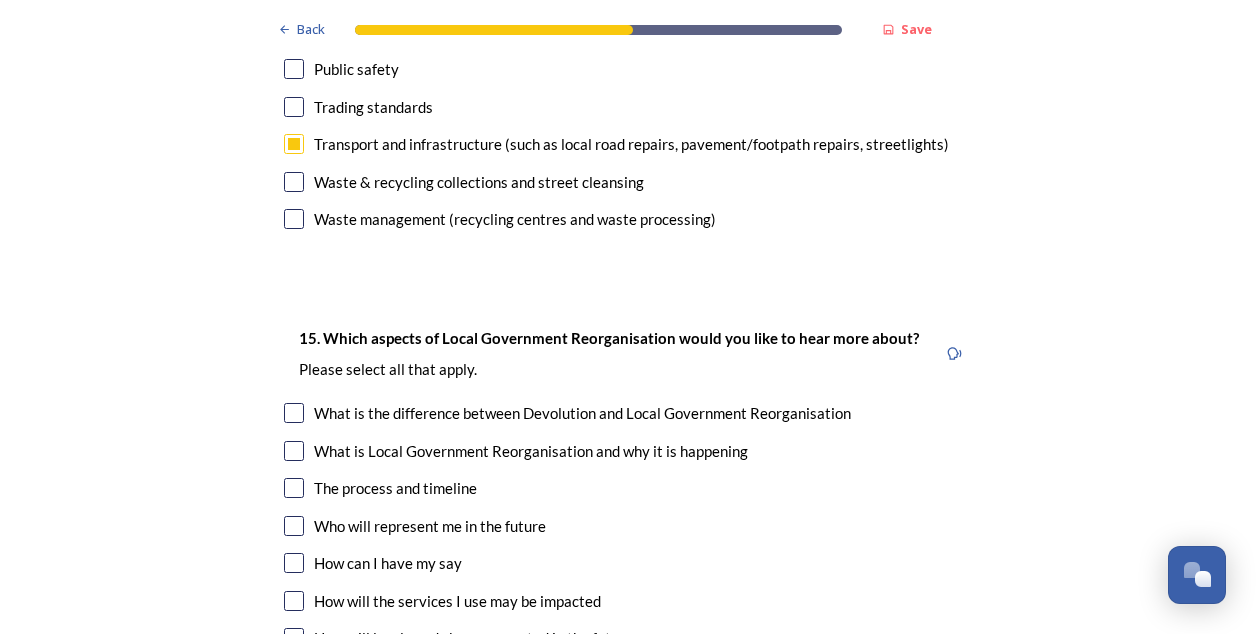 click at bounding box center [294, 413] 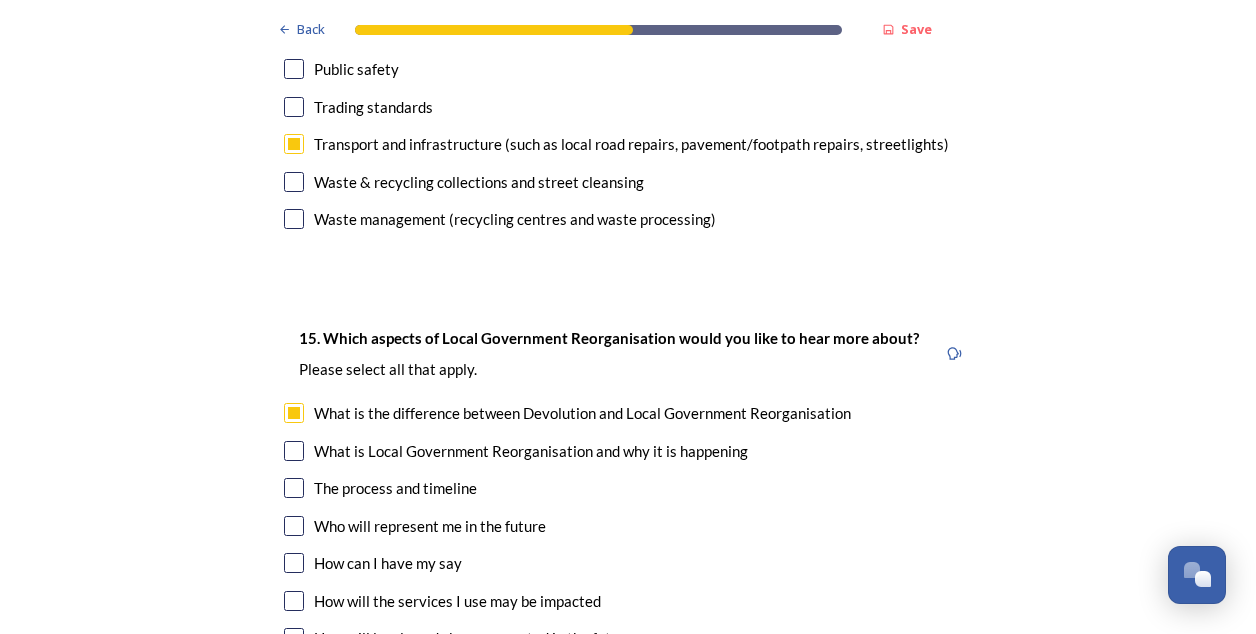 click at bounding box center (294, 451) 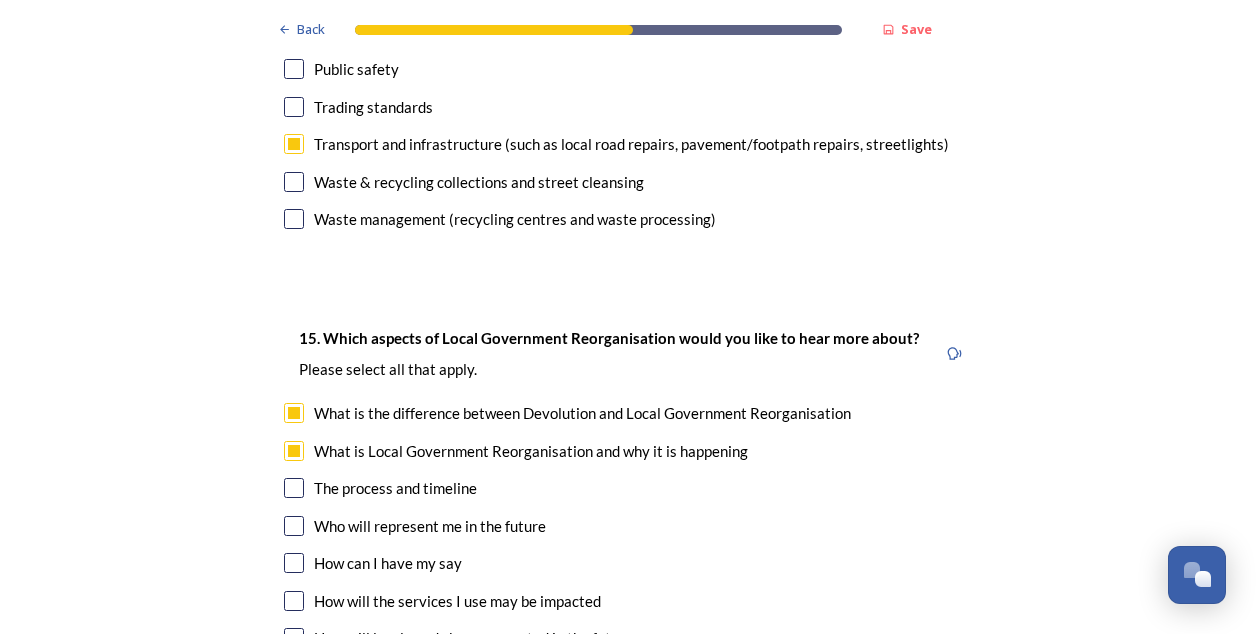 click at bounding box center (294, 526) 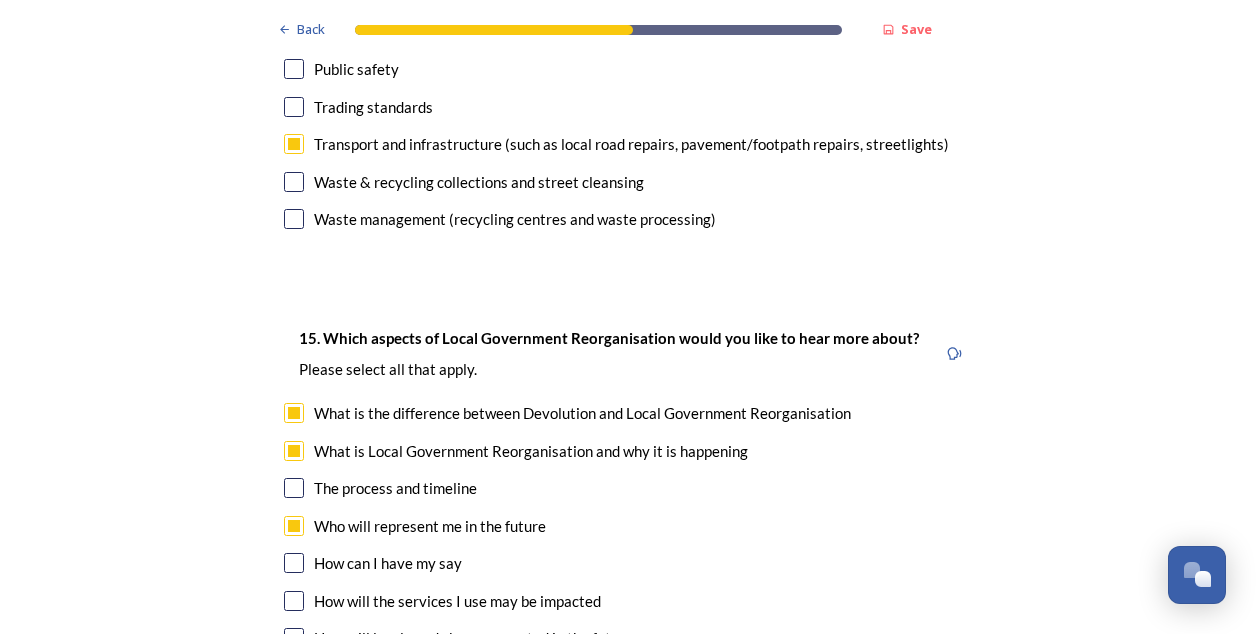 click at bounding box center (294, 563) 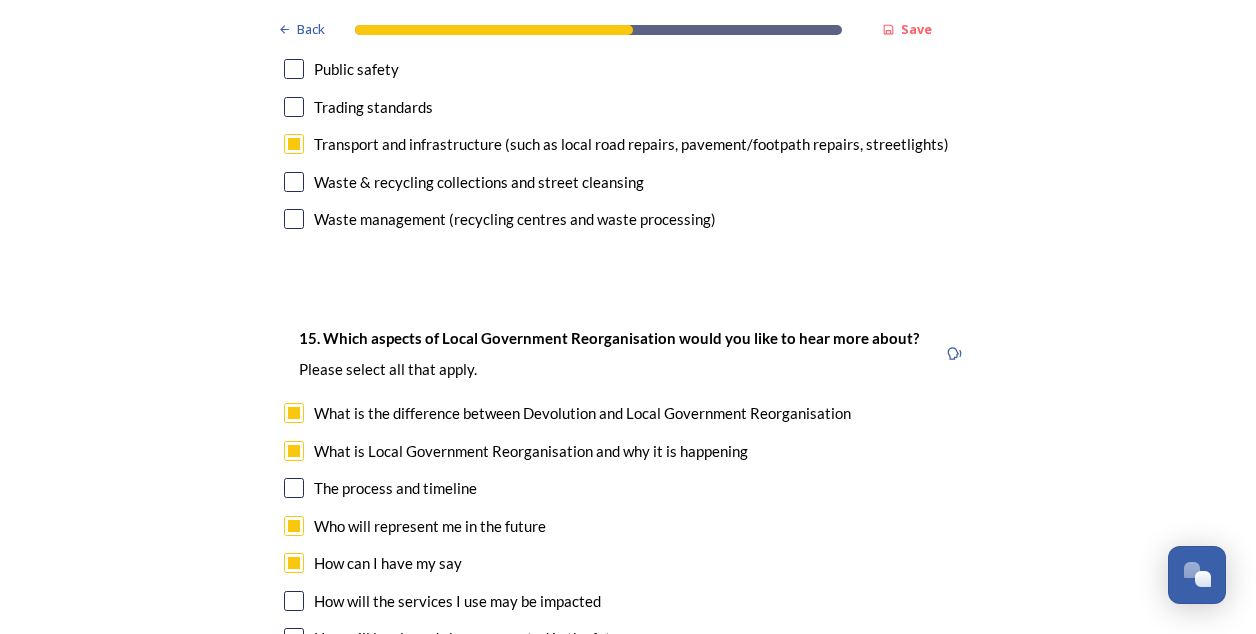 scroll, scrollTop: 5604, scrollLeft: 0, axis: vertical 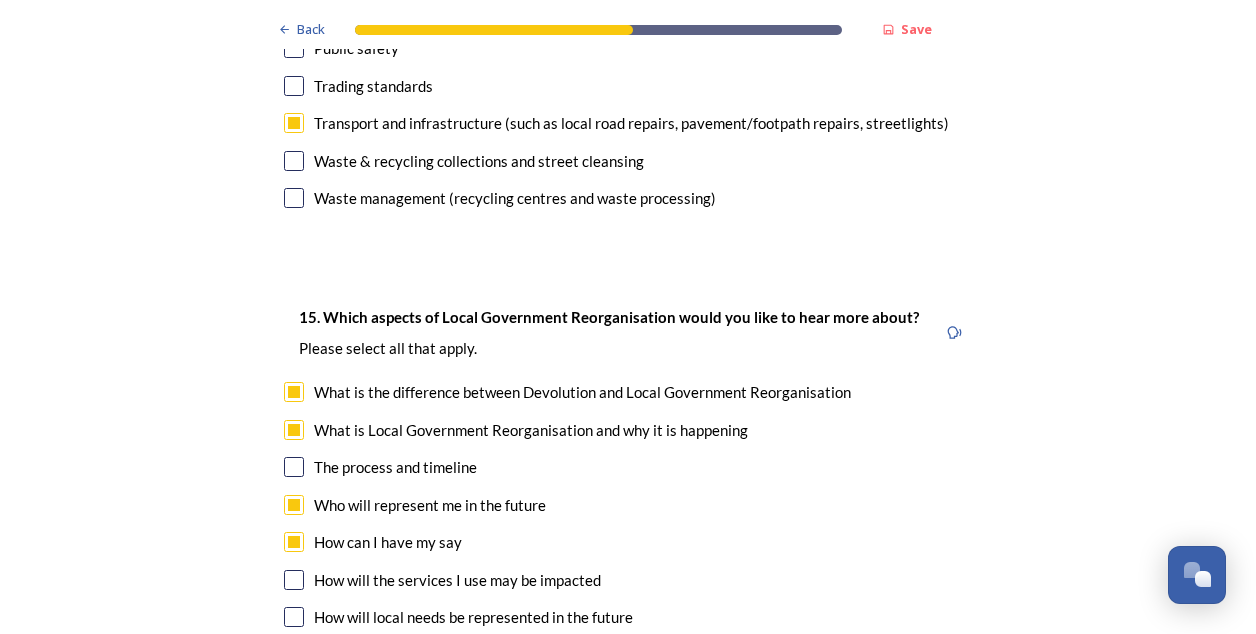 click at bounding box center [294, 580] 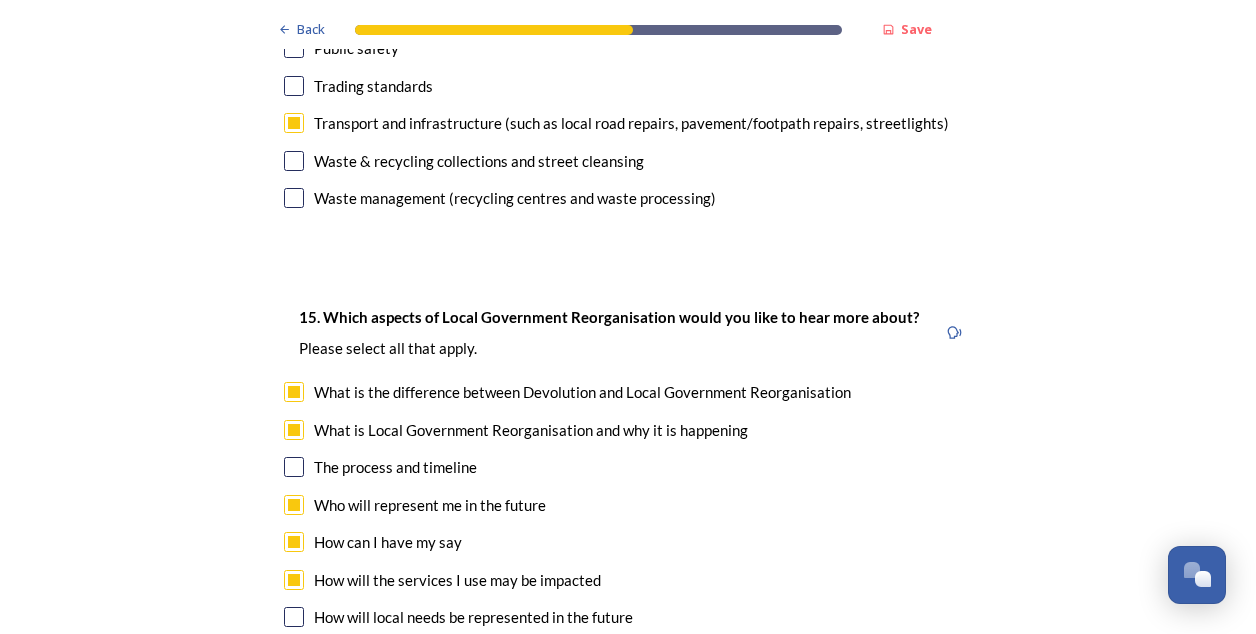click at bounding box center (294, 617) 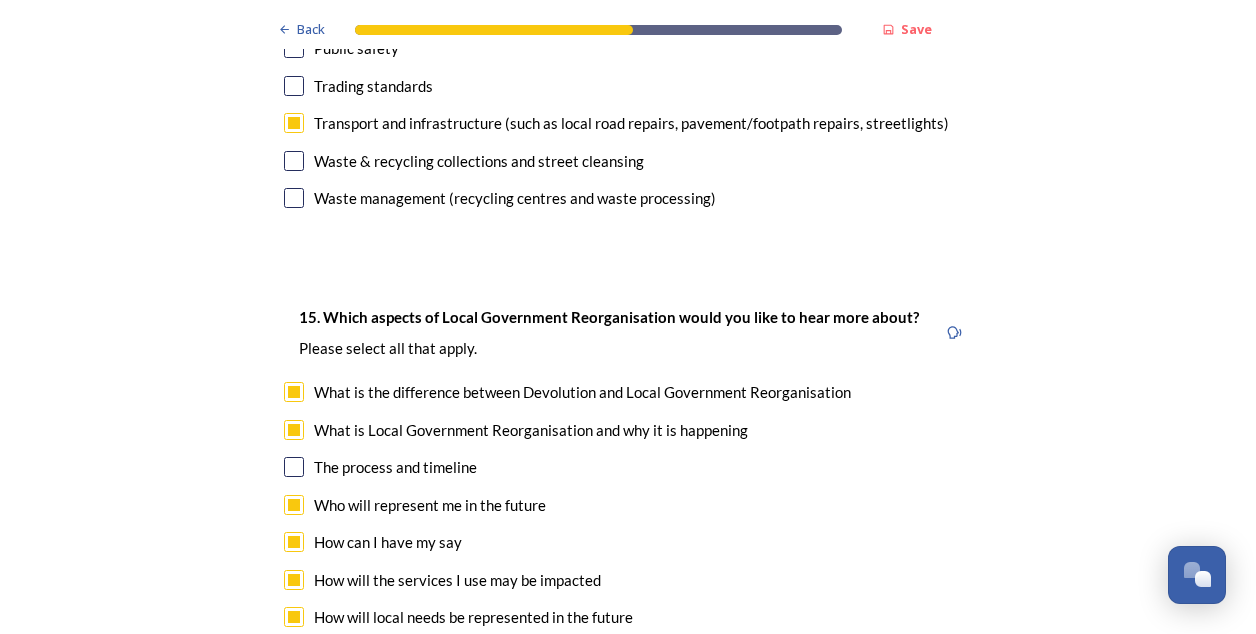 click at bounding box center (294, 655) 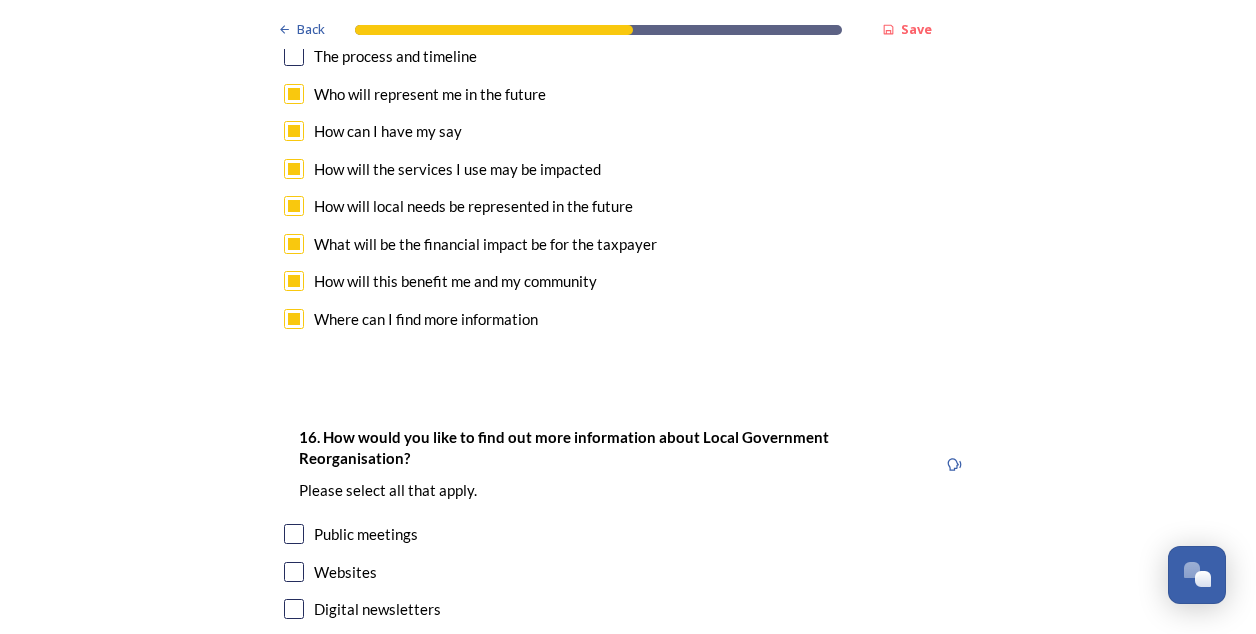 scroll, scrollTop: 6047, scrollLeft: 0, axis: vertical 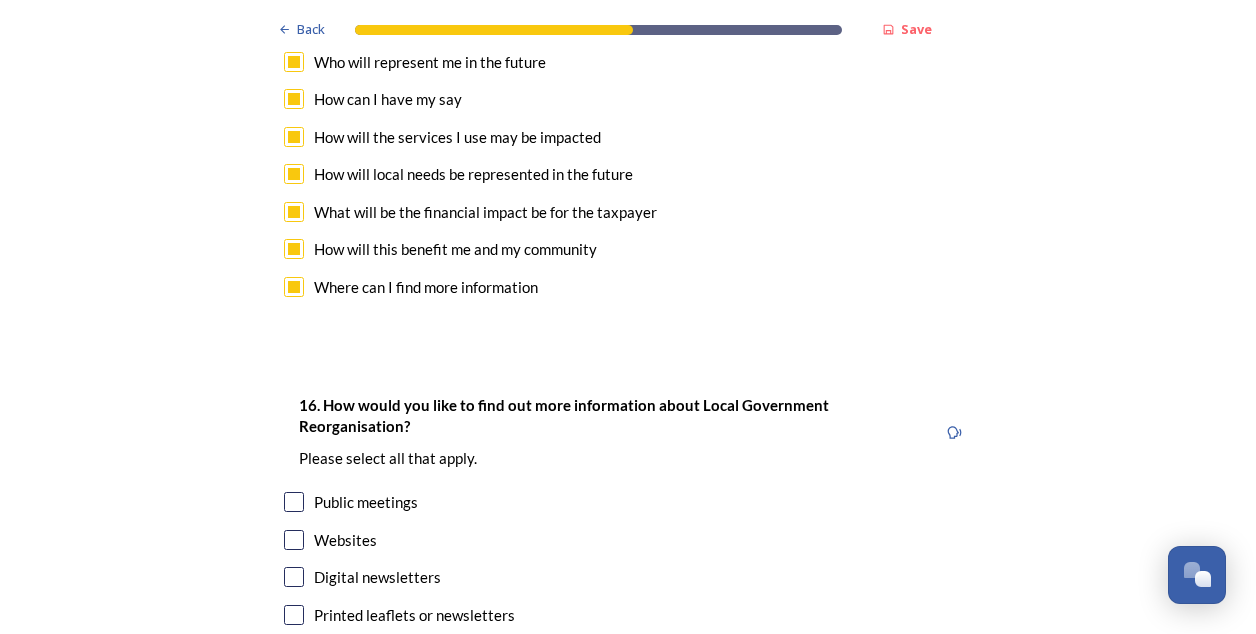 click at bounding box center (294, 577) 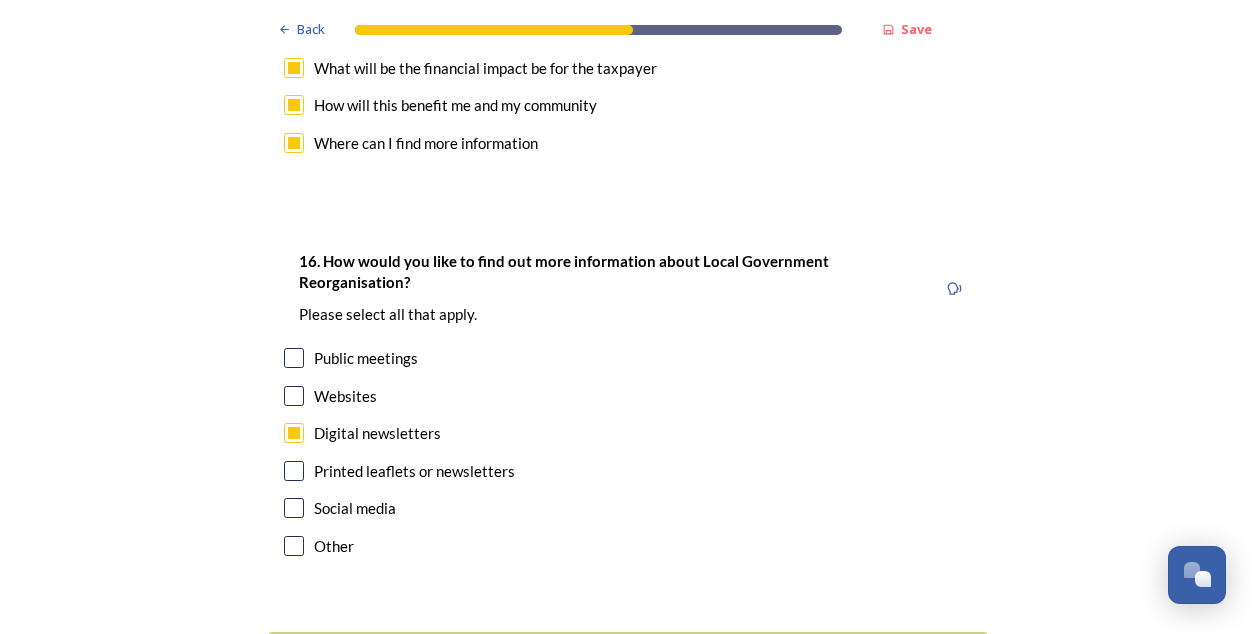 scroll, scrollTop: 6190, scrollLeft: 0, axis: vertical 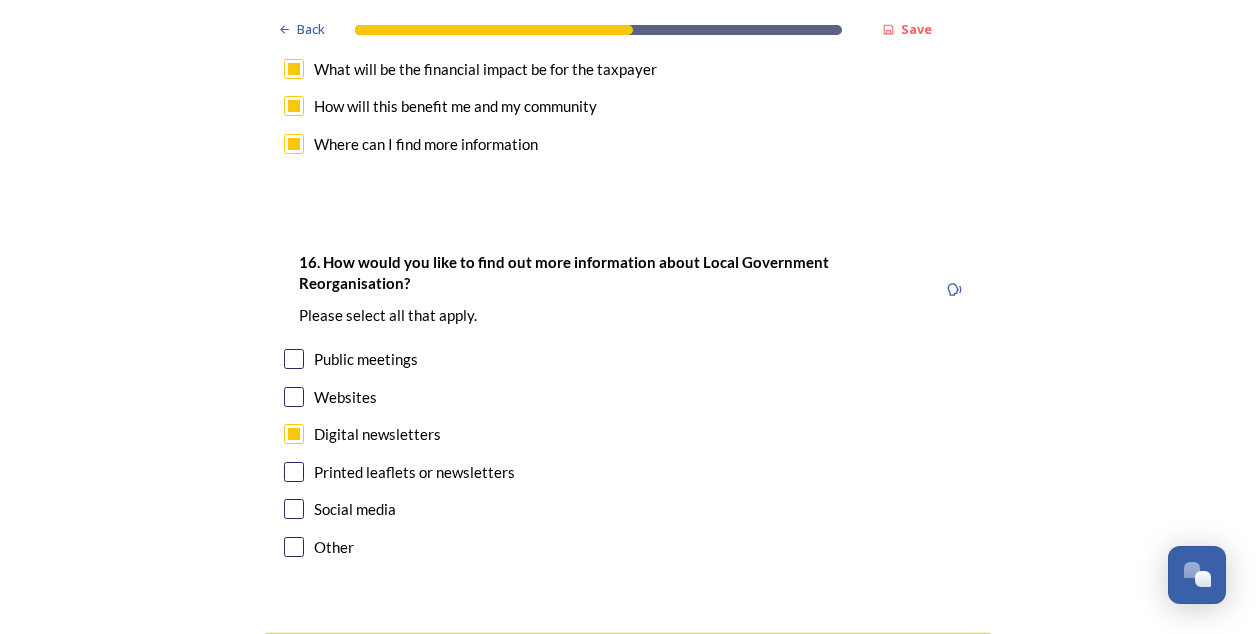 click on "Continue" at bounding box center [614, 657] 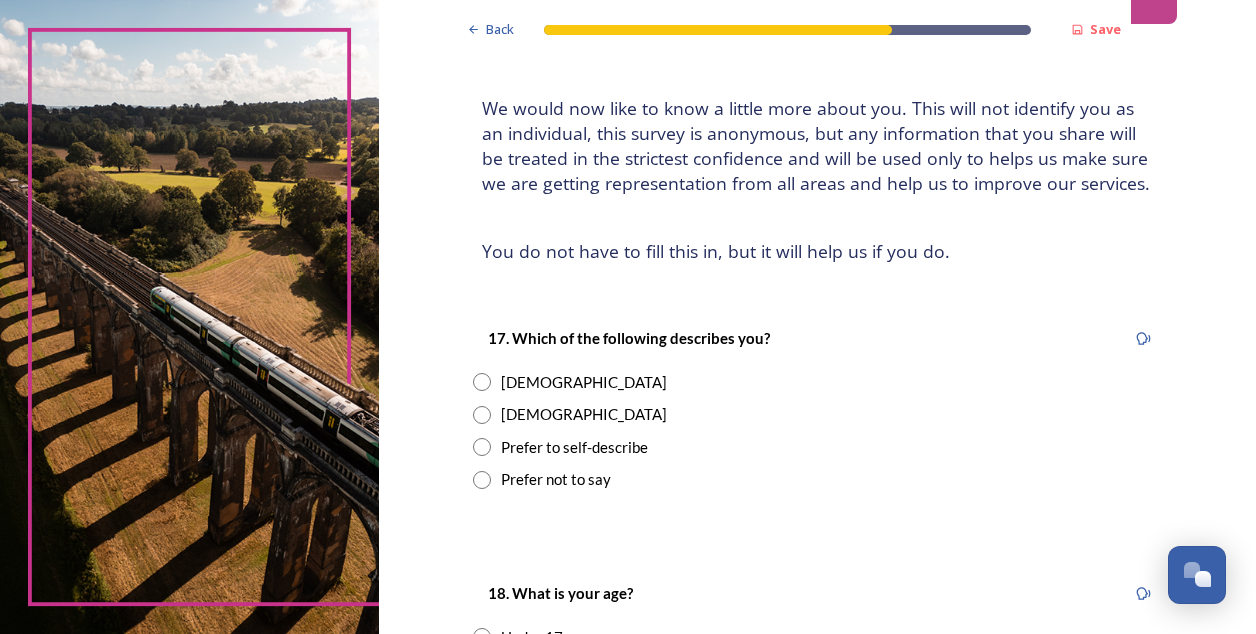 scroll, scrollTop: 107, scrollLeft: 0, axis: vertical 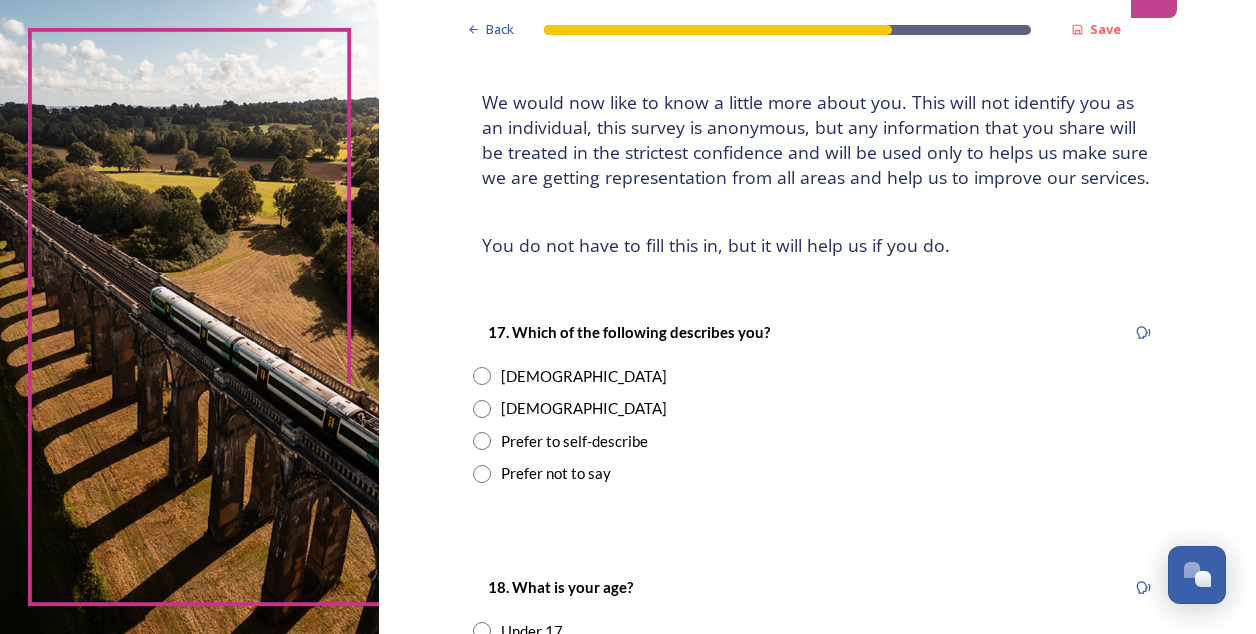 click at bounding box center (482, 376) 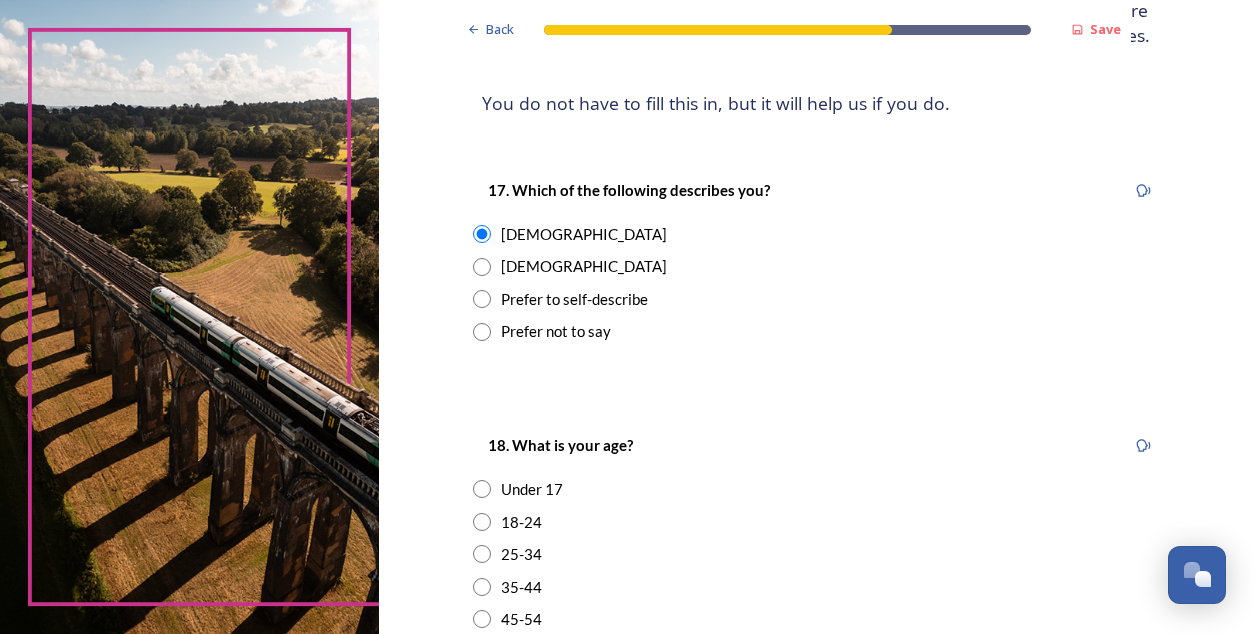 scroll, scrollTop: 302, scrollLeft: 0, axis: vertical 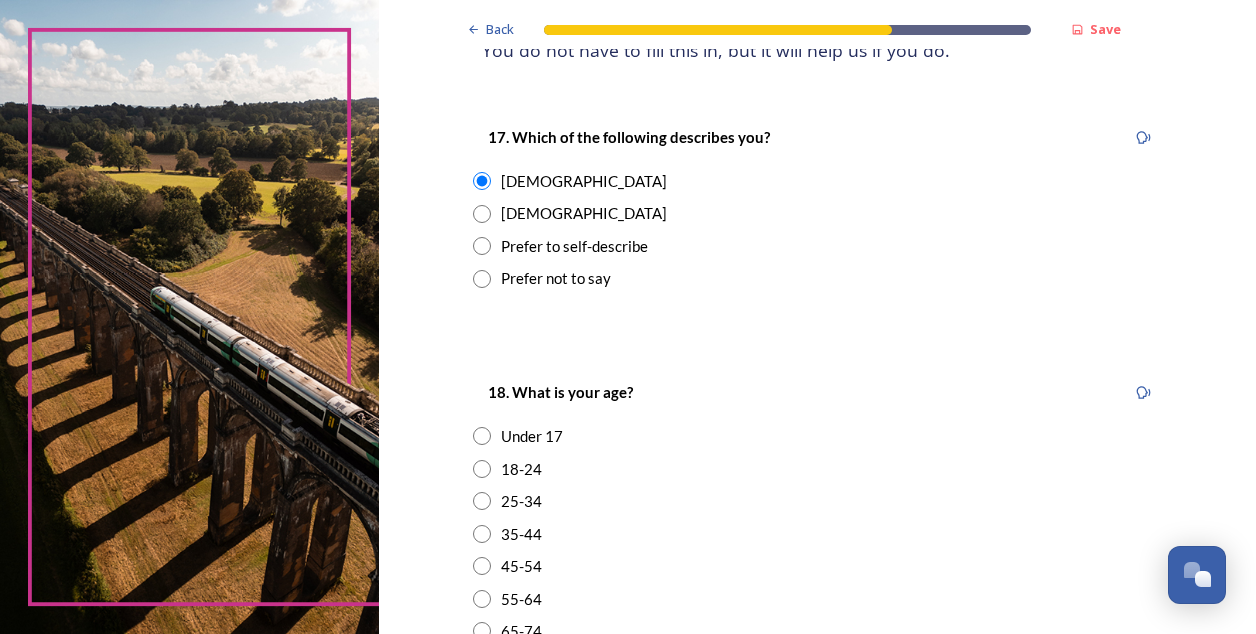 click at bounding box center [482, 566] 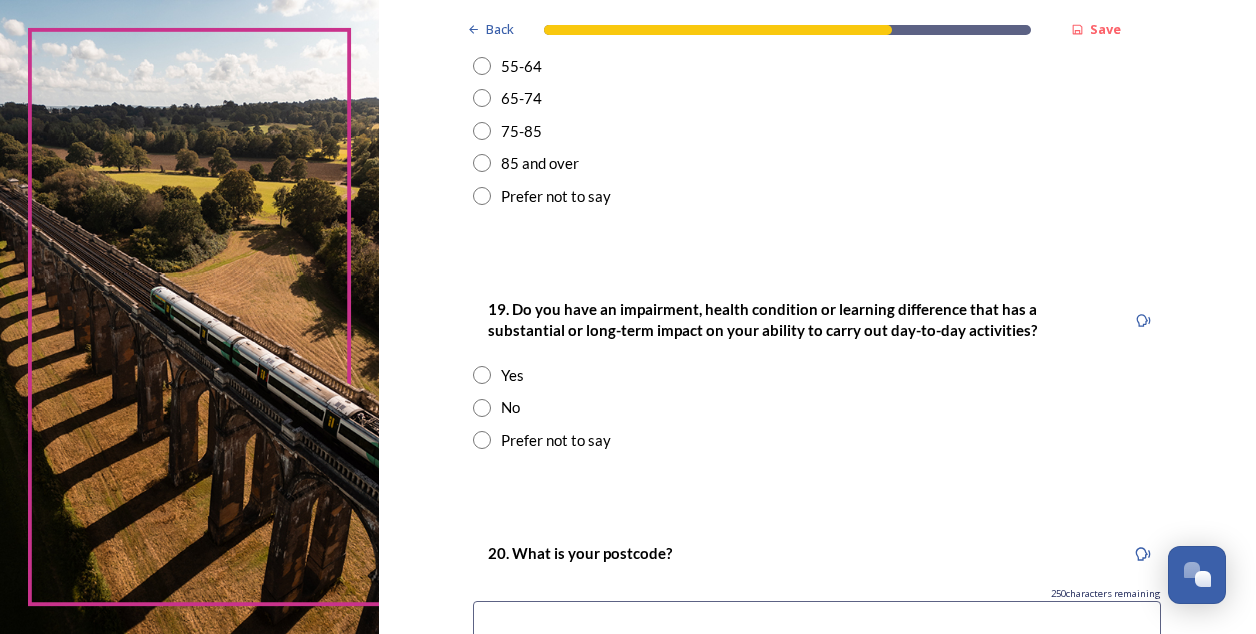 scroll, scrollTop: 842, scrollLeft: 0, axis: vertical 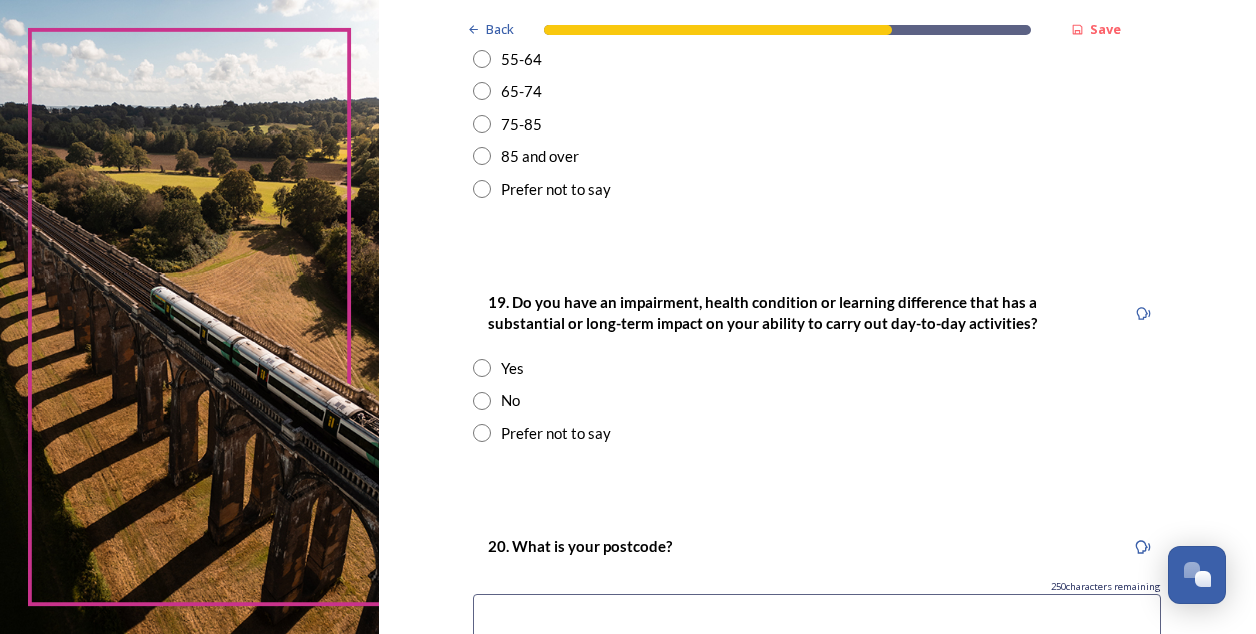 click at bounding box center [482, 401] 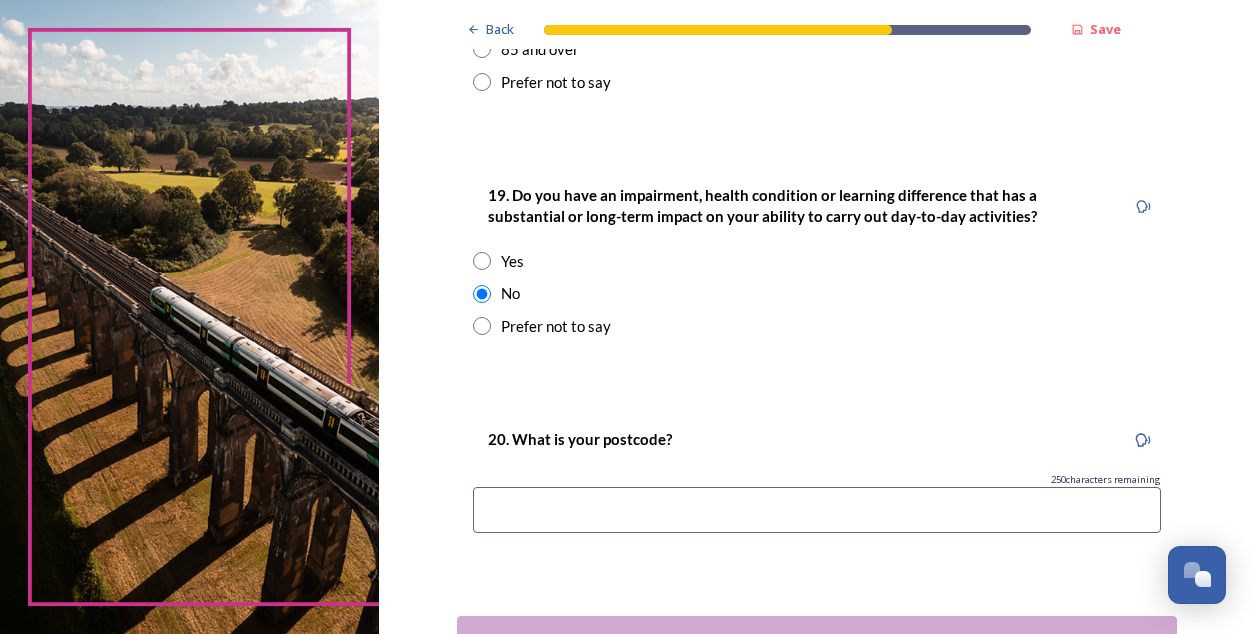 scroll, scrollTop: 954, scrollLeft: 0, axis: vertical 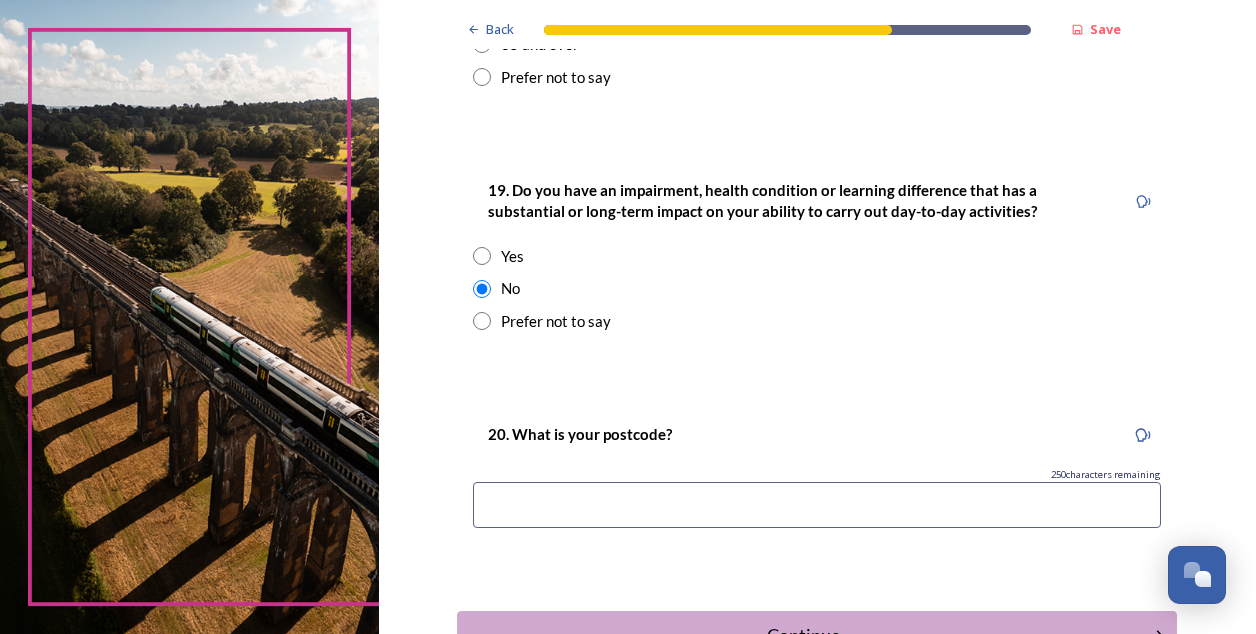 click at bounding box center (817, 505) 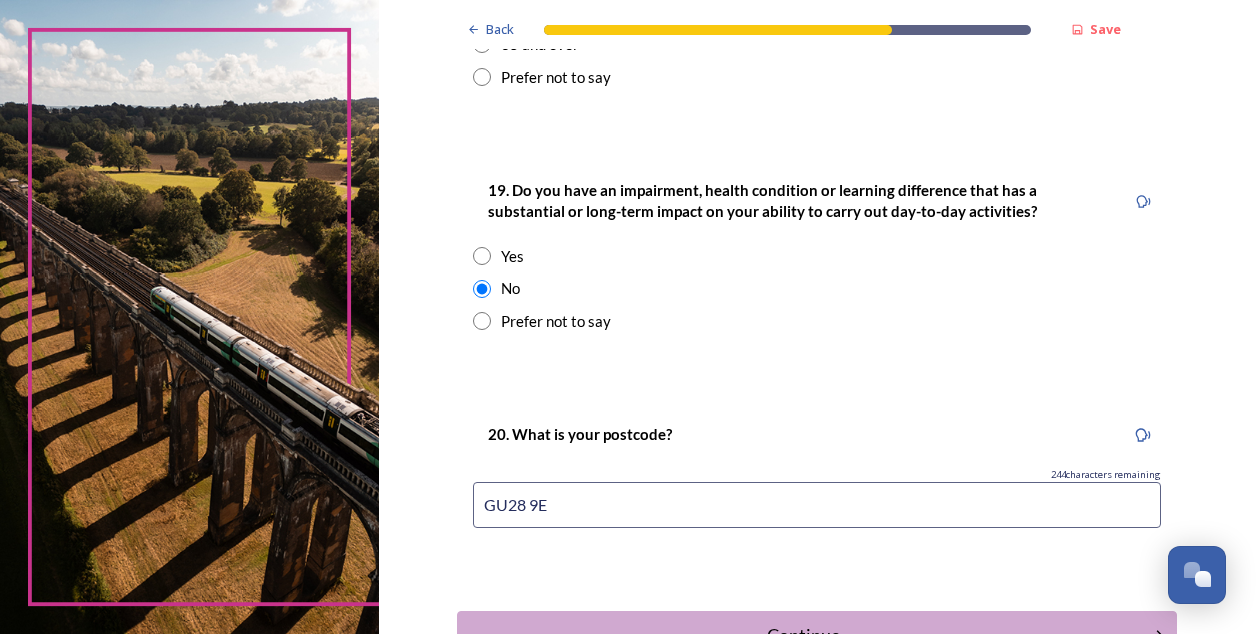 type on "GU28 9ET" 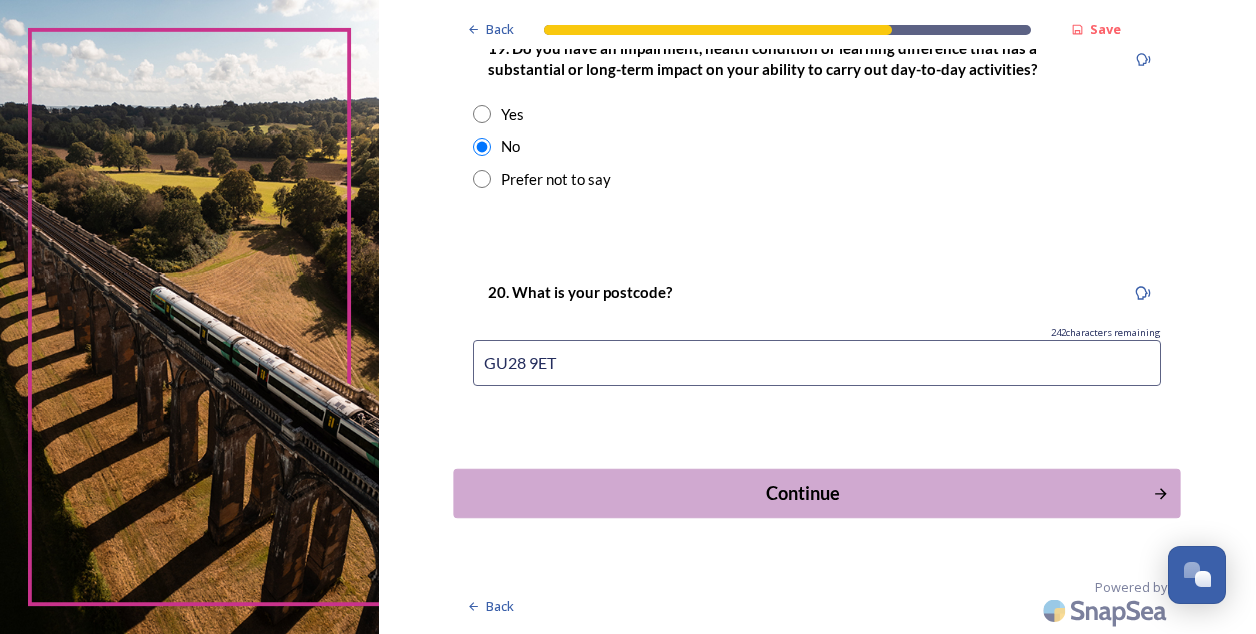 scroll, scrollTop: 1102, scrollLeft: 0, axis: vertical 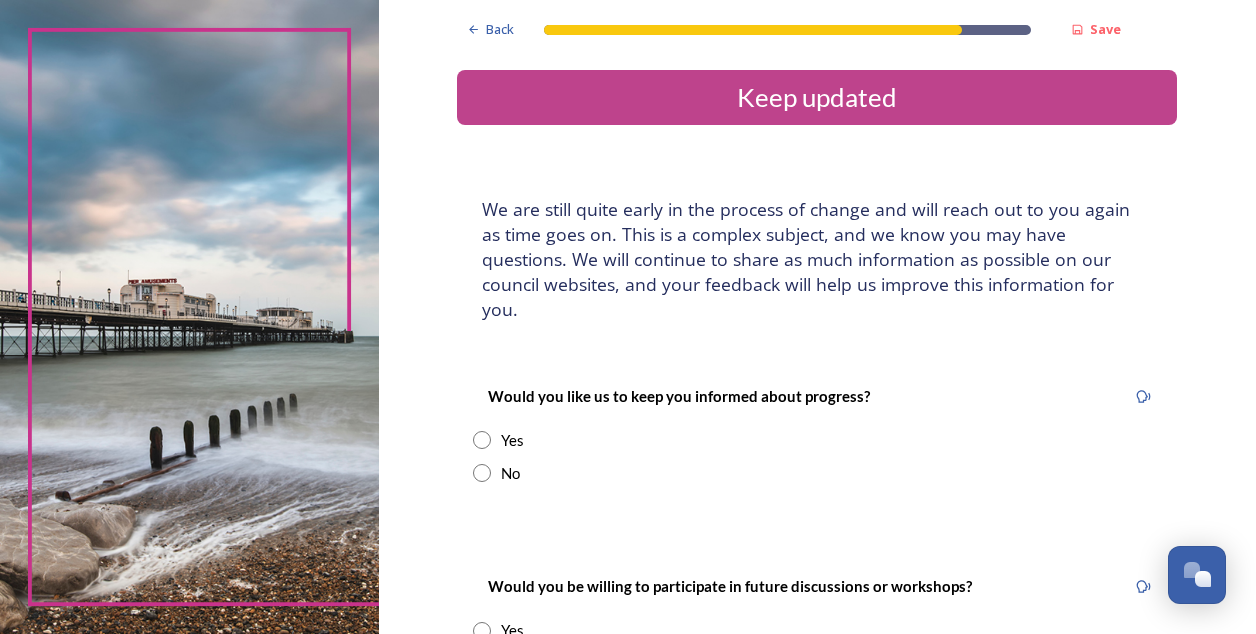 click at bounding box center [482, 440] 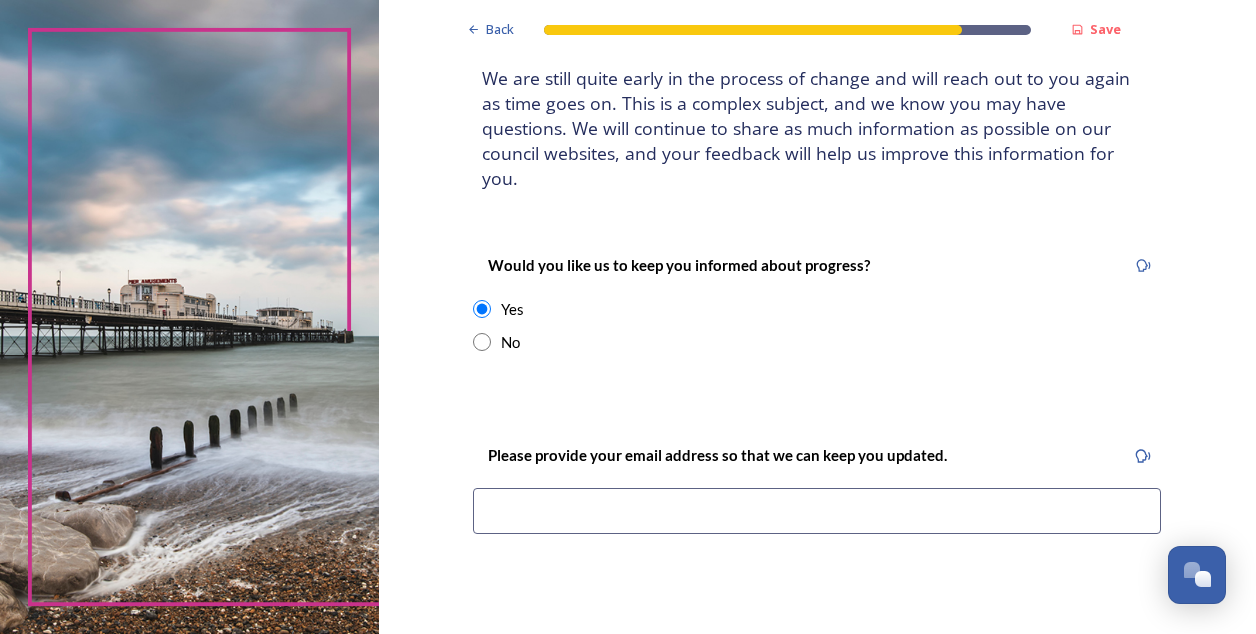 scroll, scrollTop: 144, scrollLeft: 0, axis: vertical 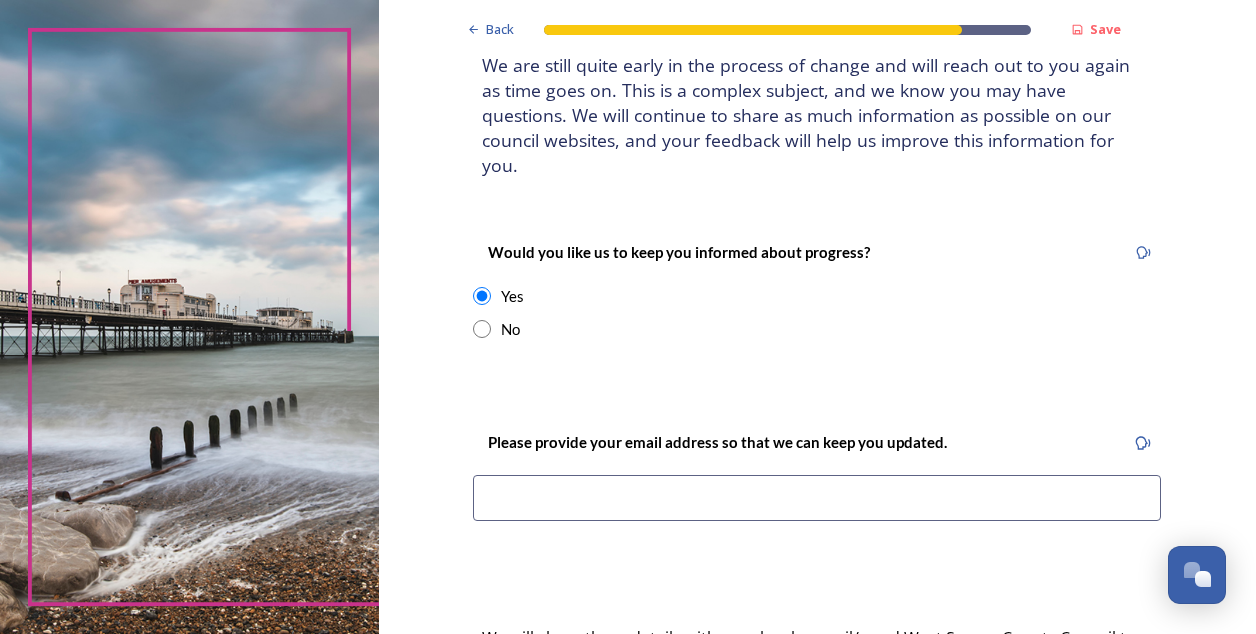click at bounding box center (817, 498) 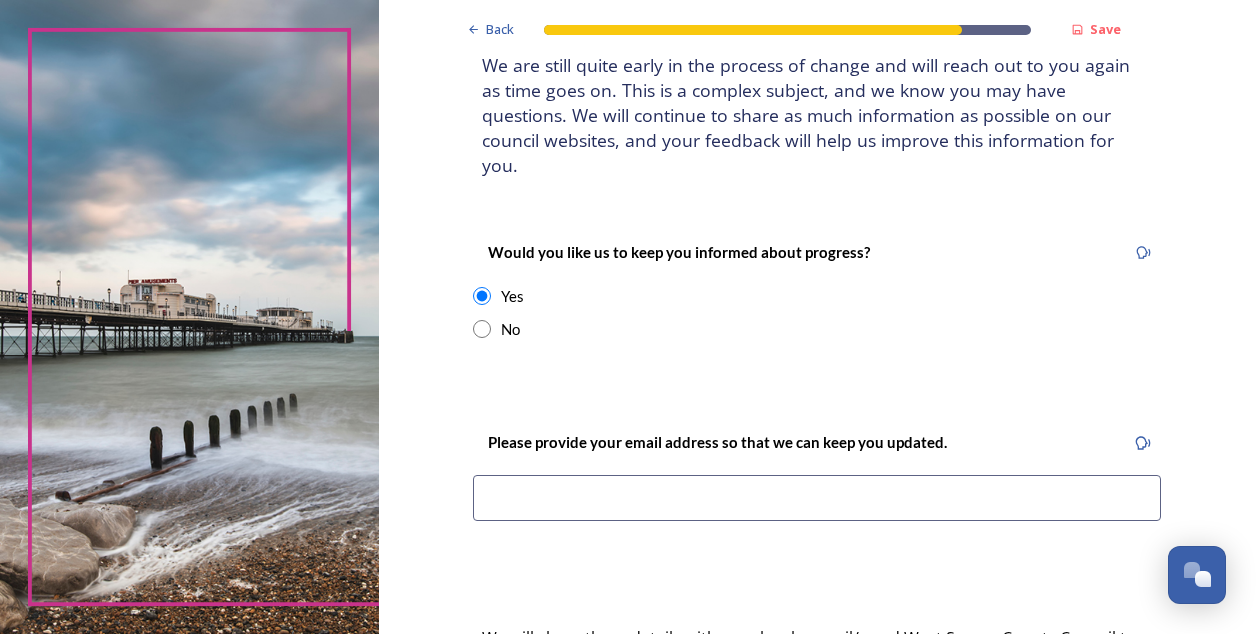 type on "[EMAIL_ADDRESS][DOMAIN_NAME]" 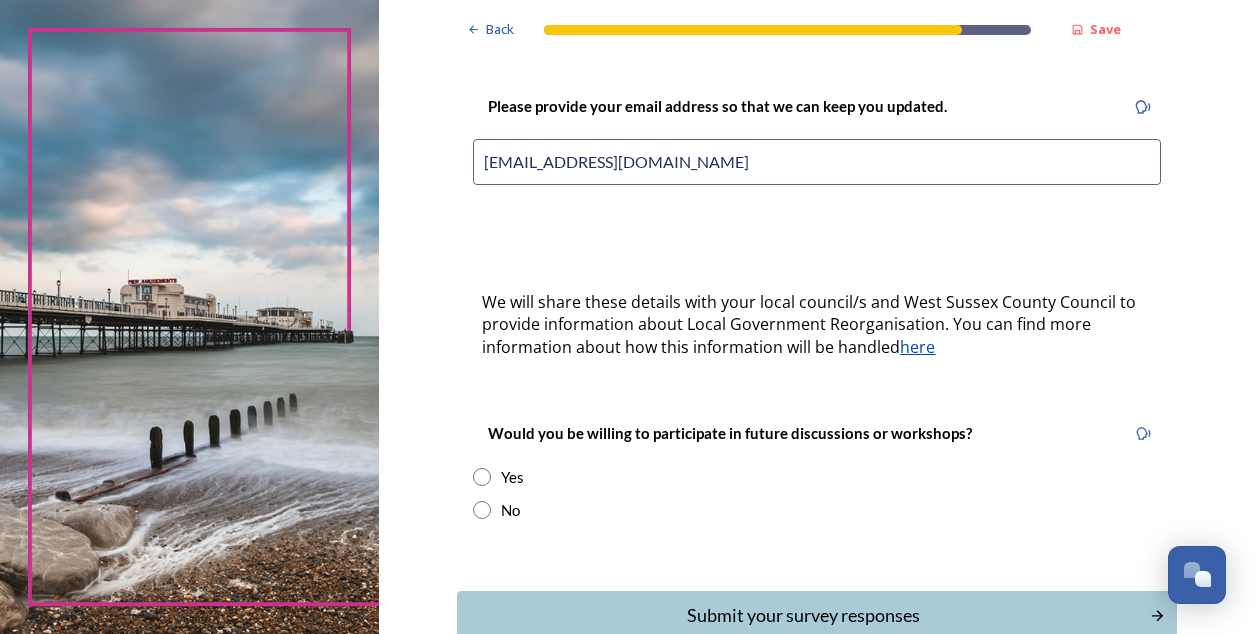 scroll, scrollTop: 492, scrollLeft: 0, axis: vertical 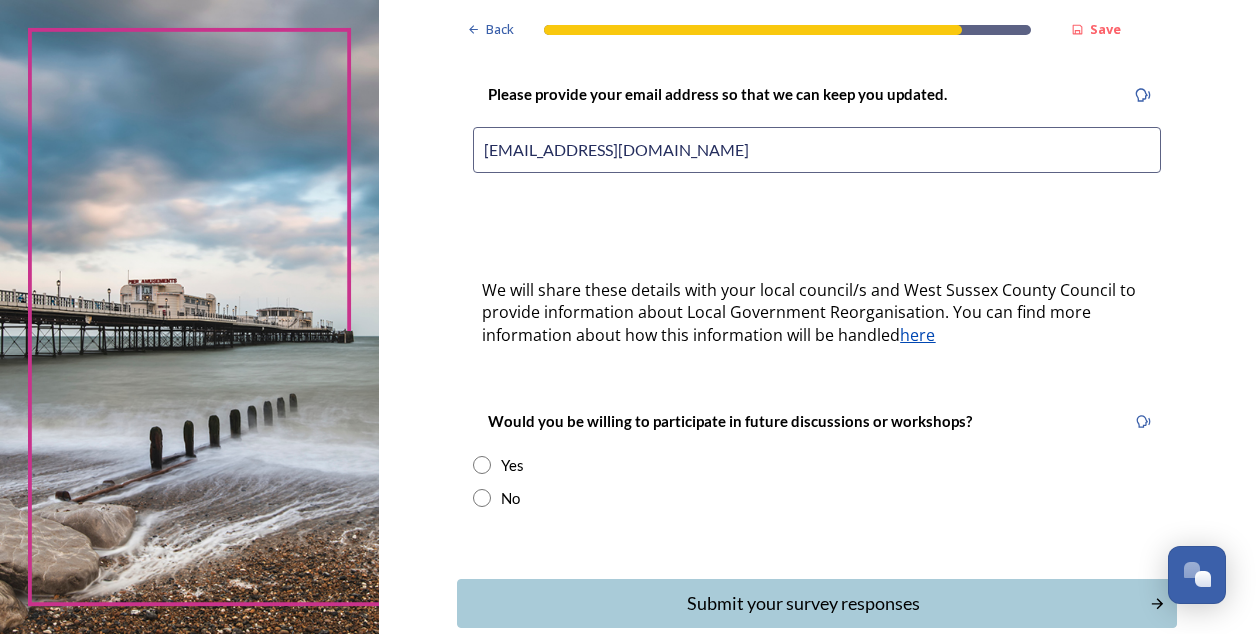 click at bounding box center (482, 465) 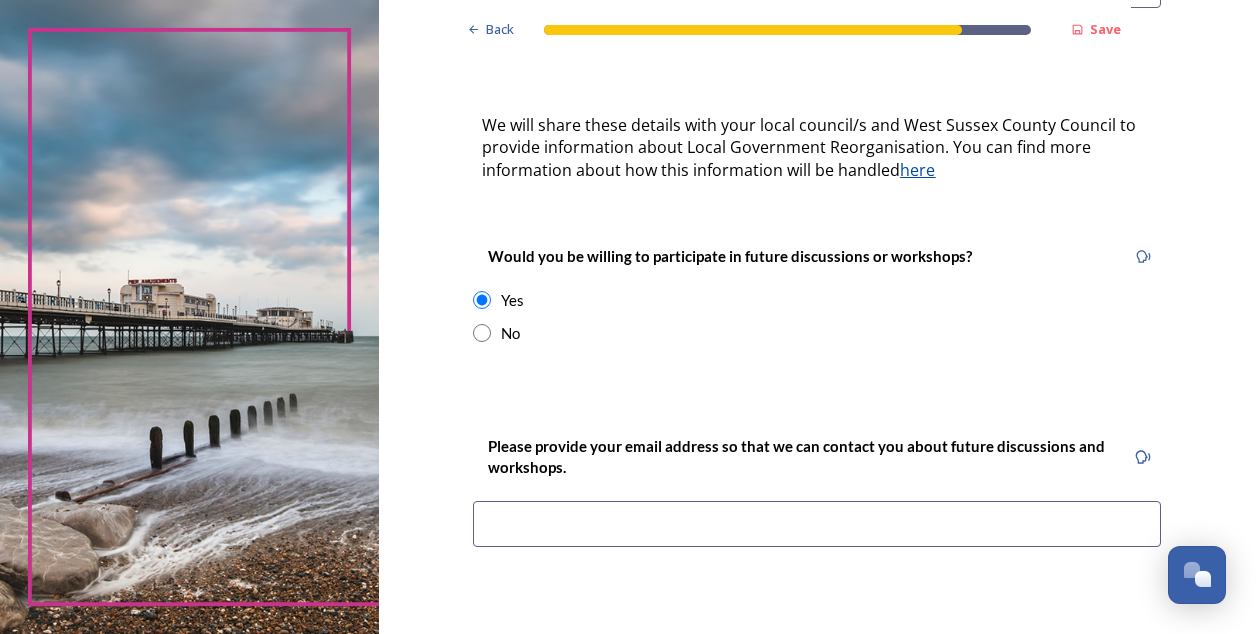 scroll, scrollTop: 663, scrollLeft: 0, axis: vertical 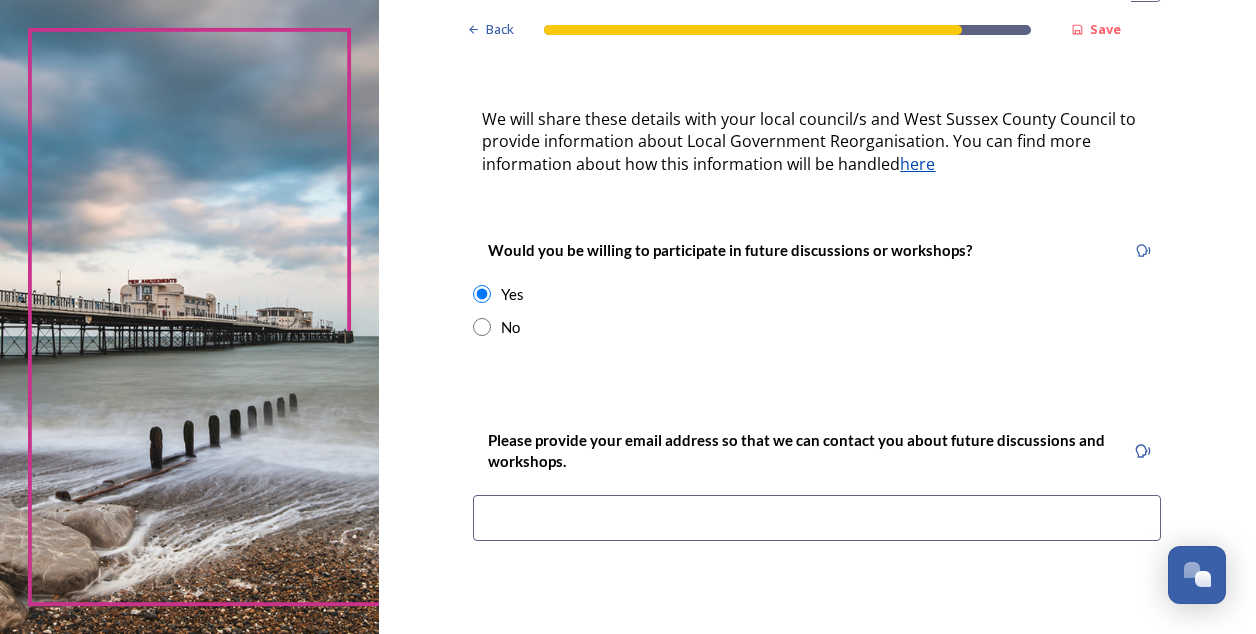 type on "[EMAIL_ADDRESS][DOMAIN_NAME]" 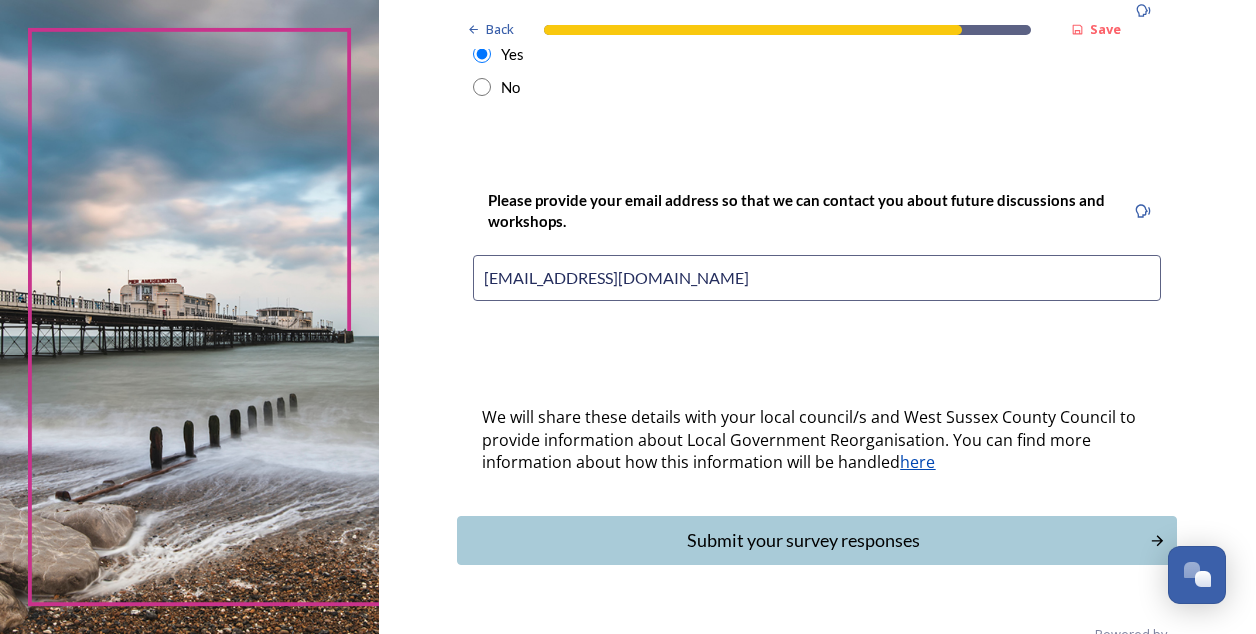 scroll, scrollTop: 914, scrollLeft: 0, axis: vertical 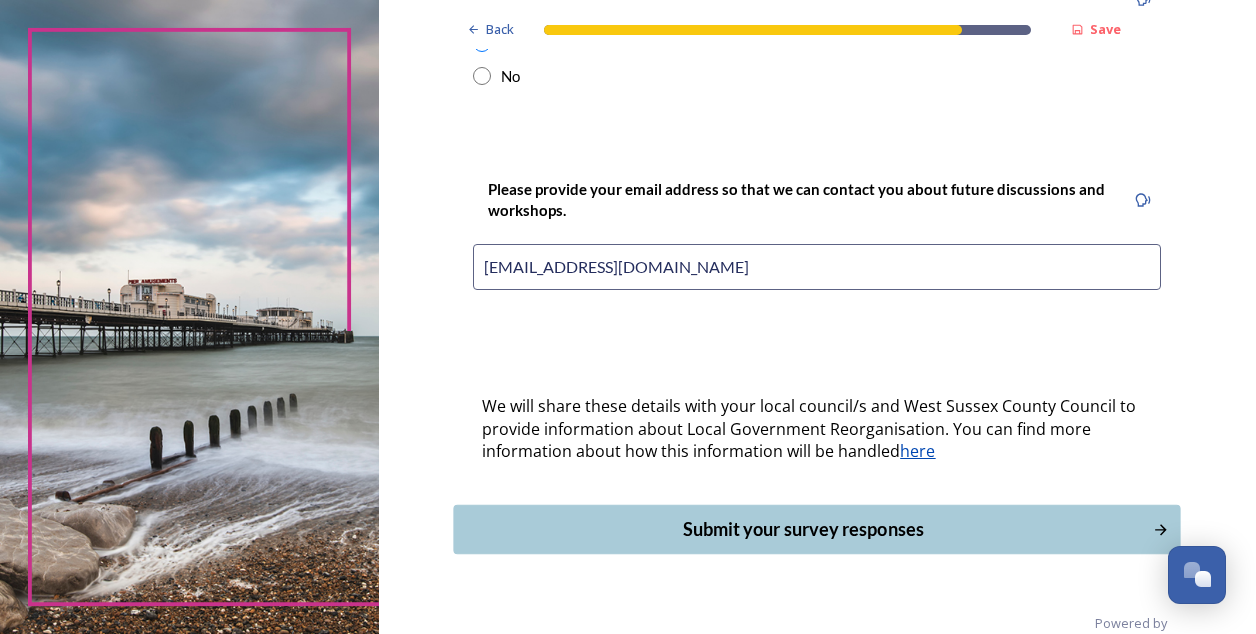 click on "Submit your survey responses" at bounding box center [803, 529] 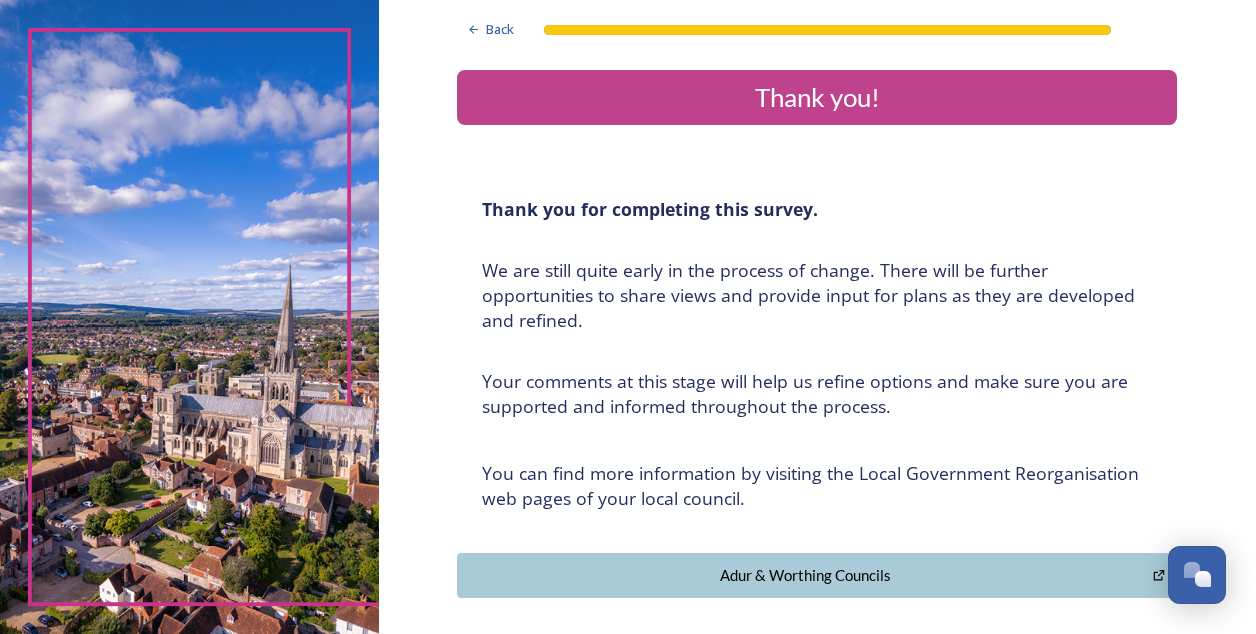 scroll, scrollTop: 0, scrollLeft: 0, axis: both 